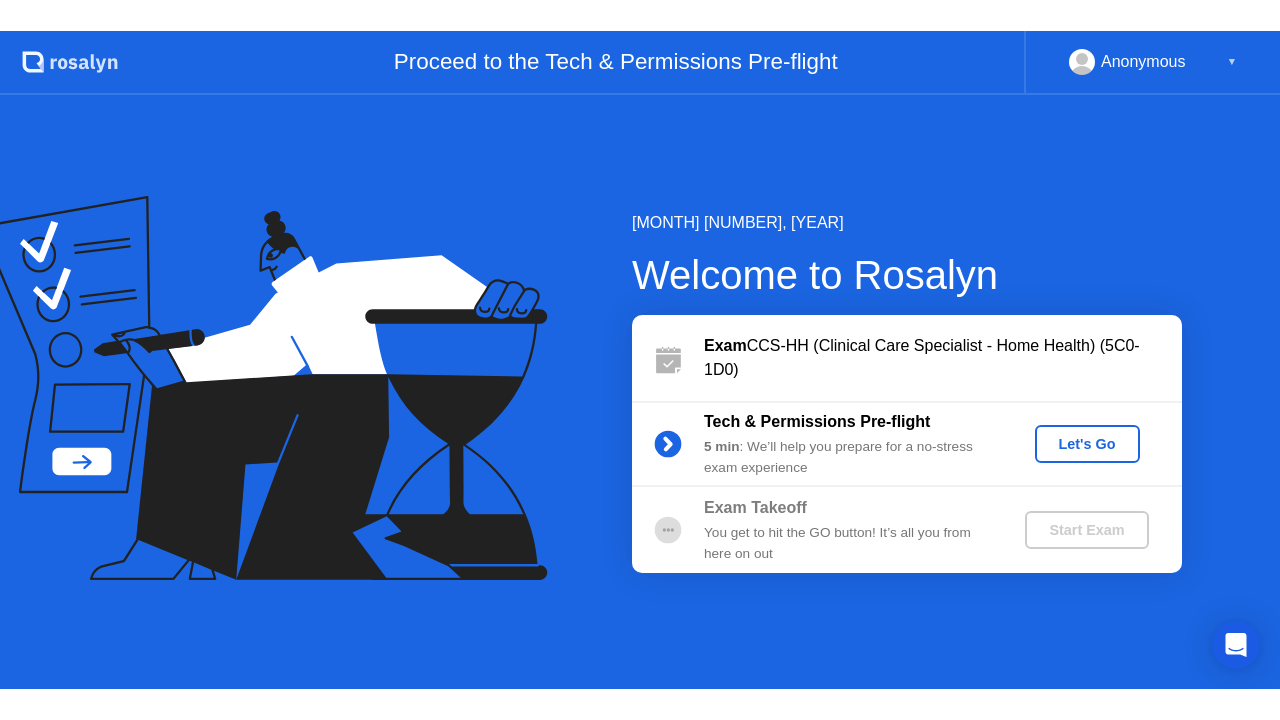 scroll, scrollTop: 0, scrollLeft: 0, axis: both 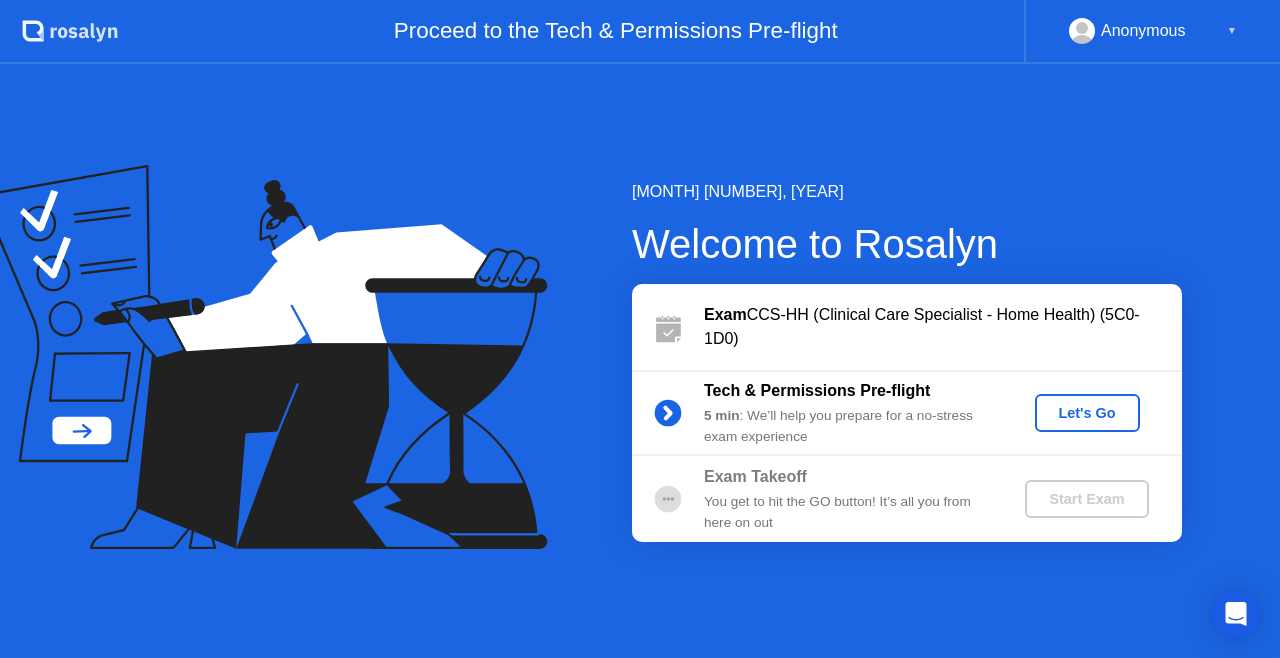 click on "Let's Go" 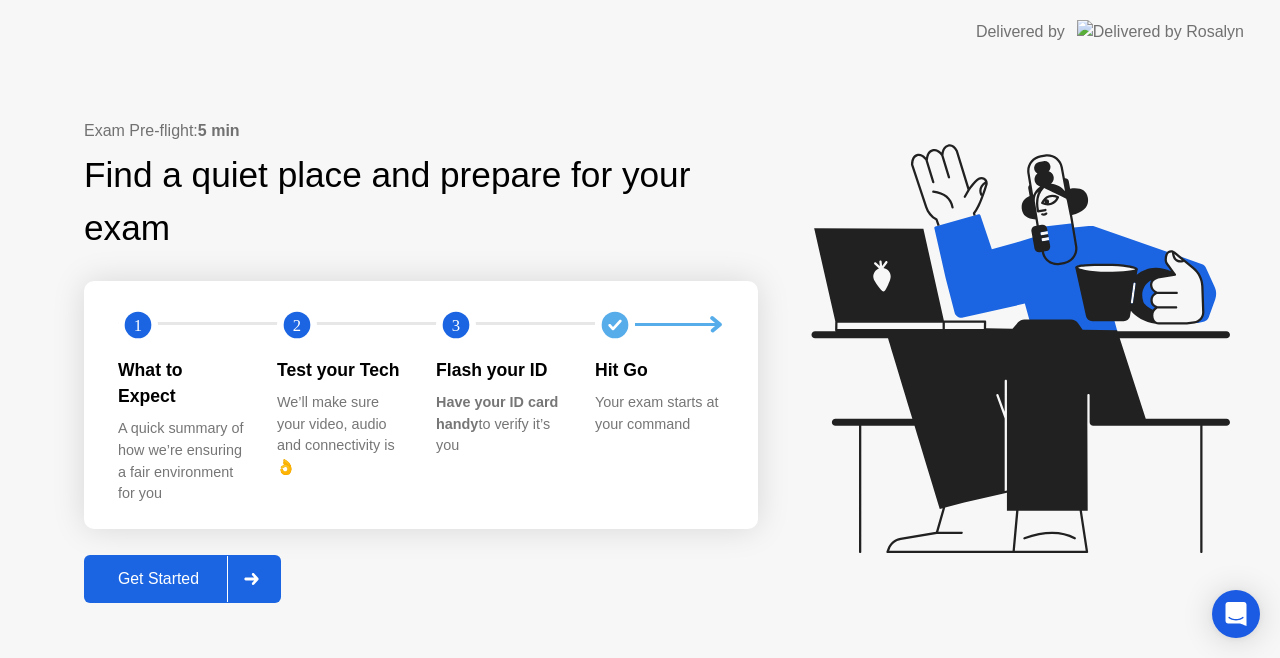 click on "Get Started" 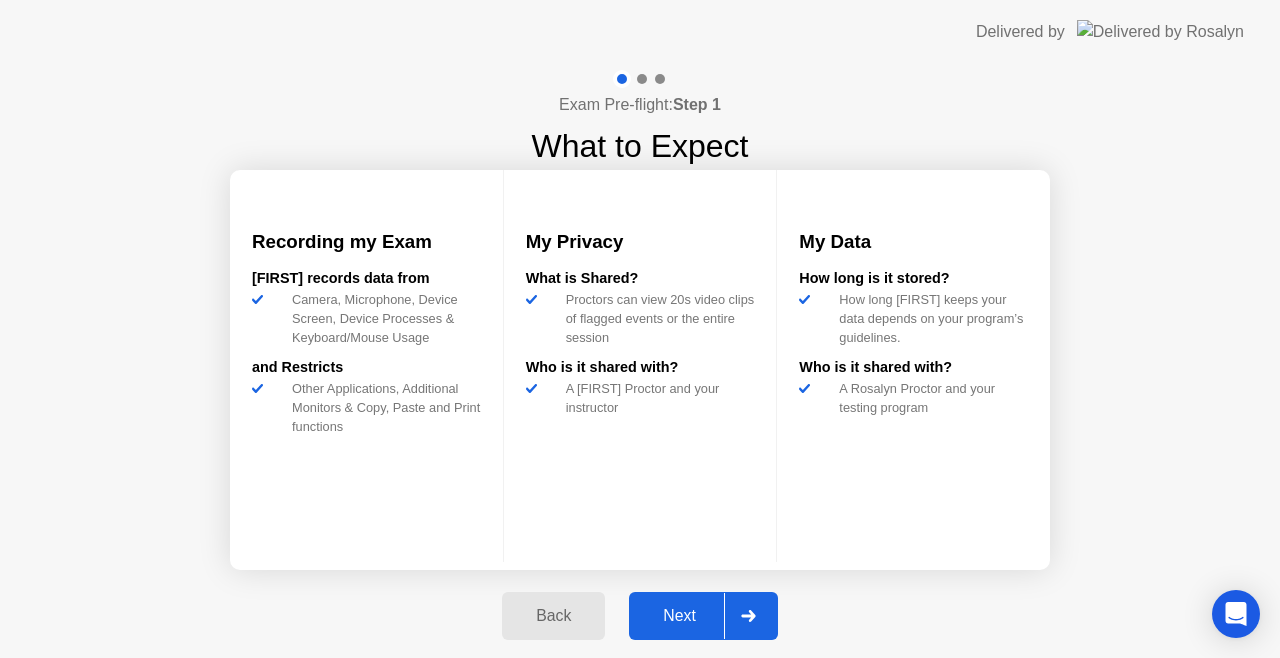 click on "Next" 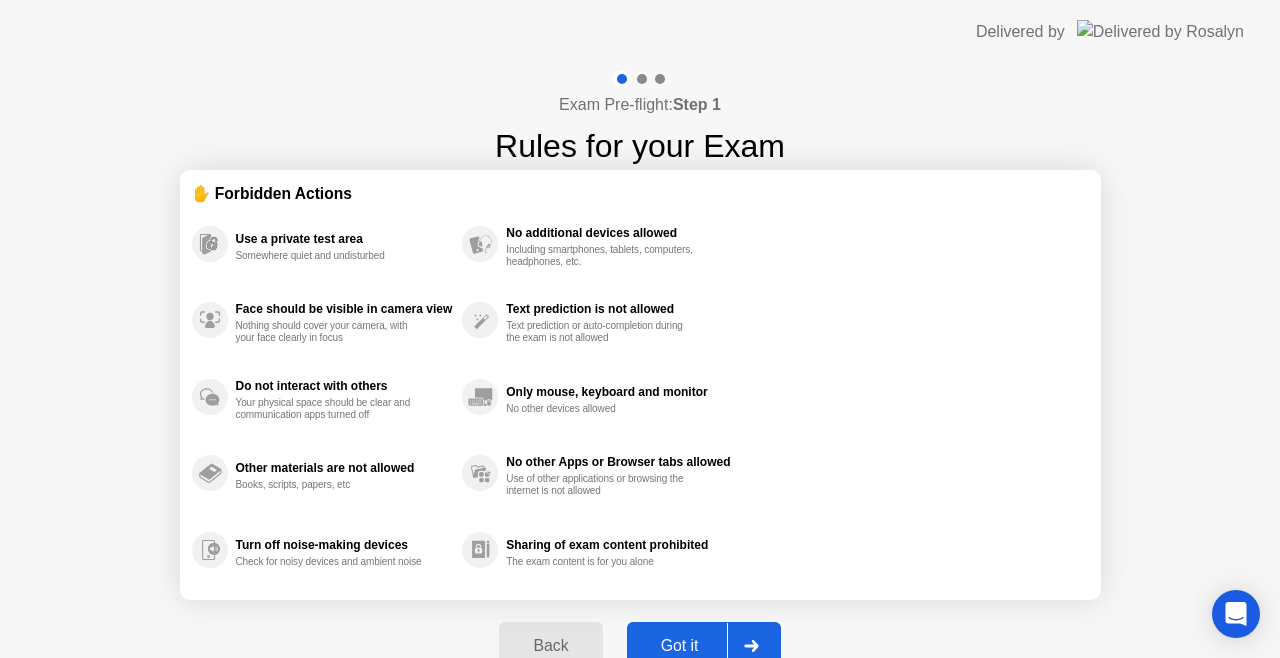 click on "Got it" 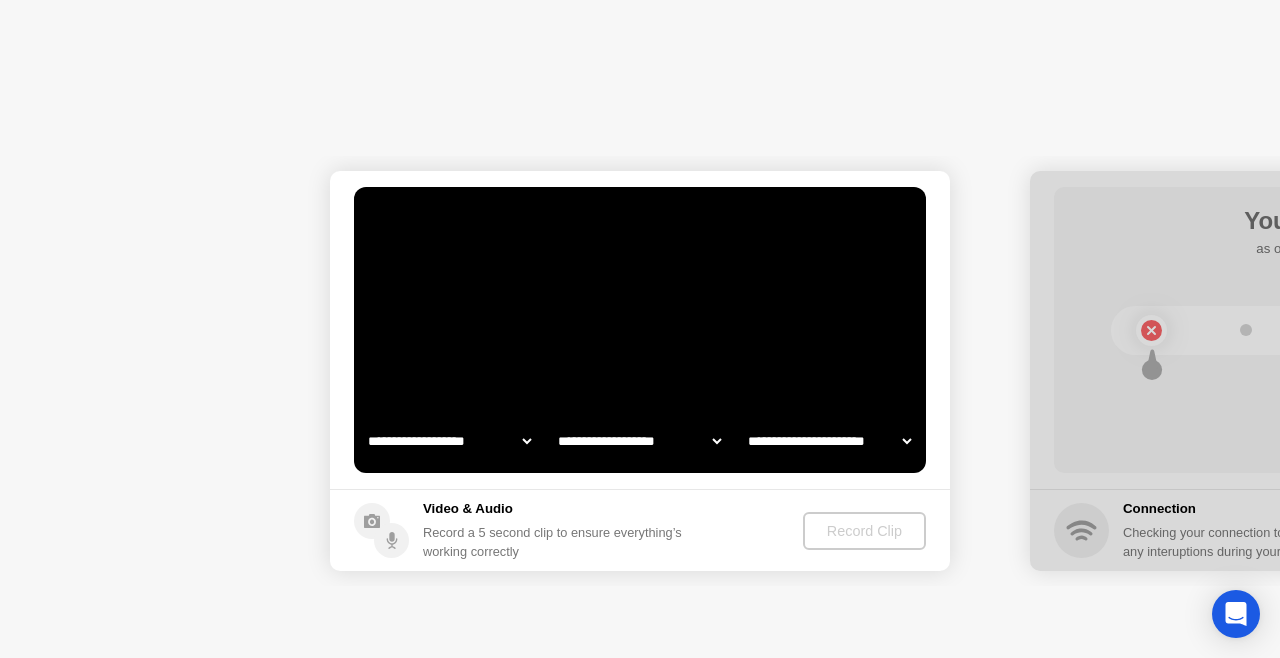 select on "**********" 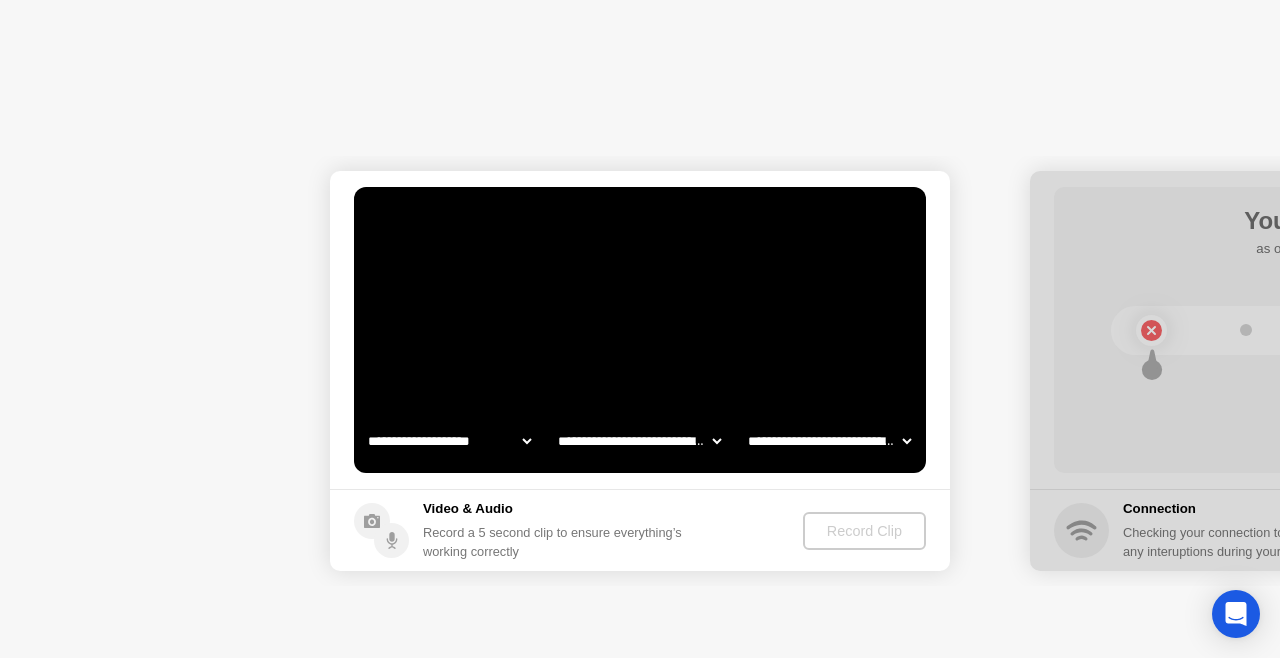 click on "Next" 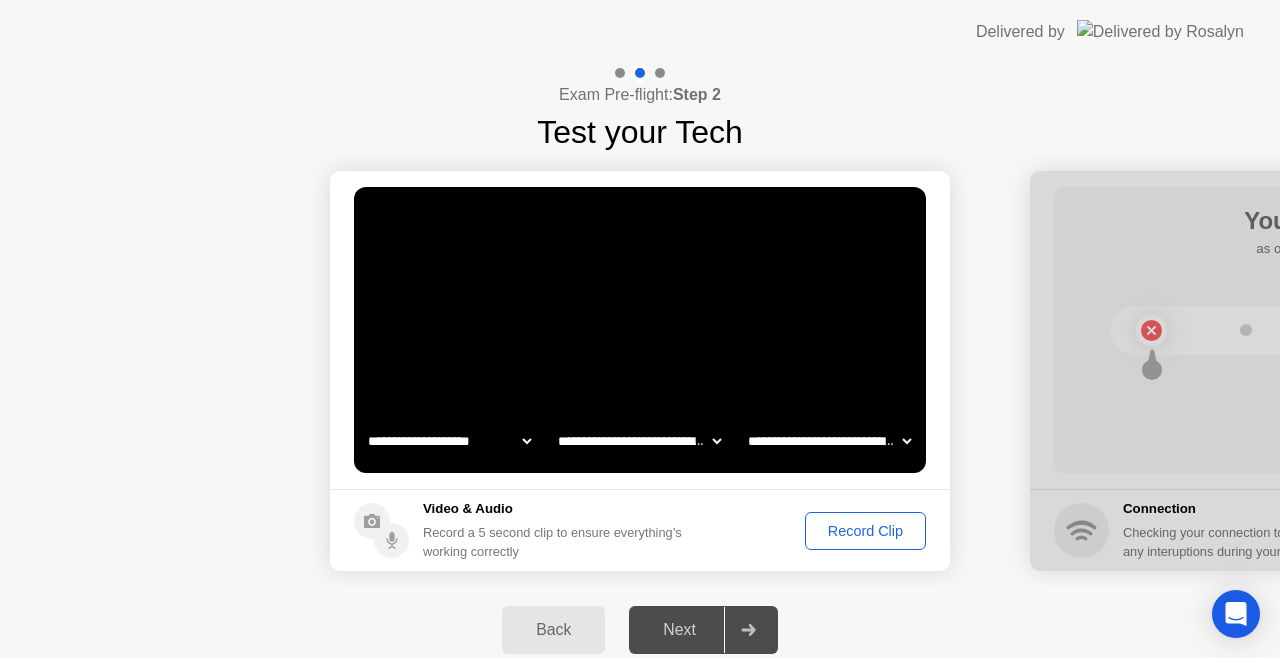 click on "Record Clip" 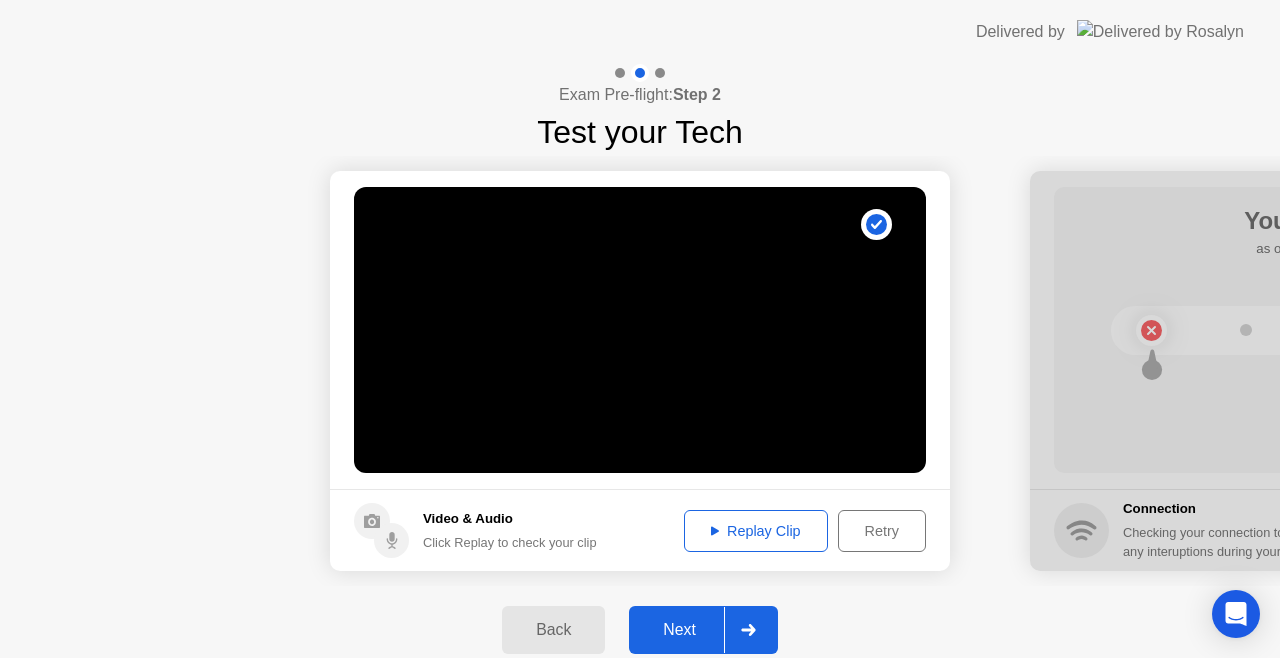 click on "Replay Clip" 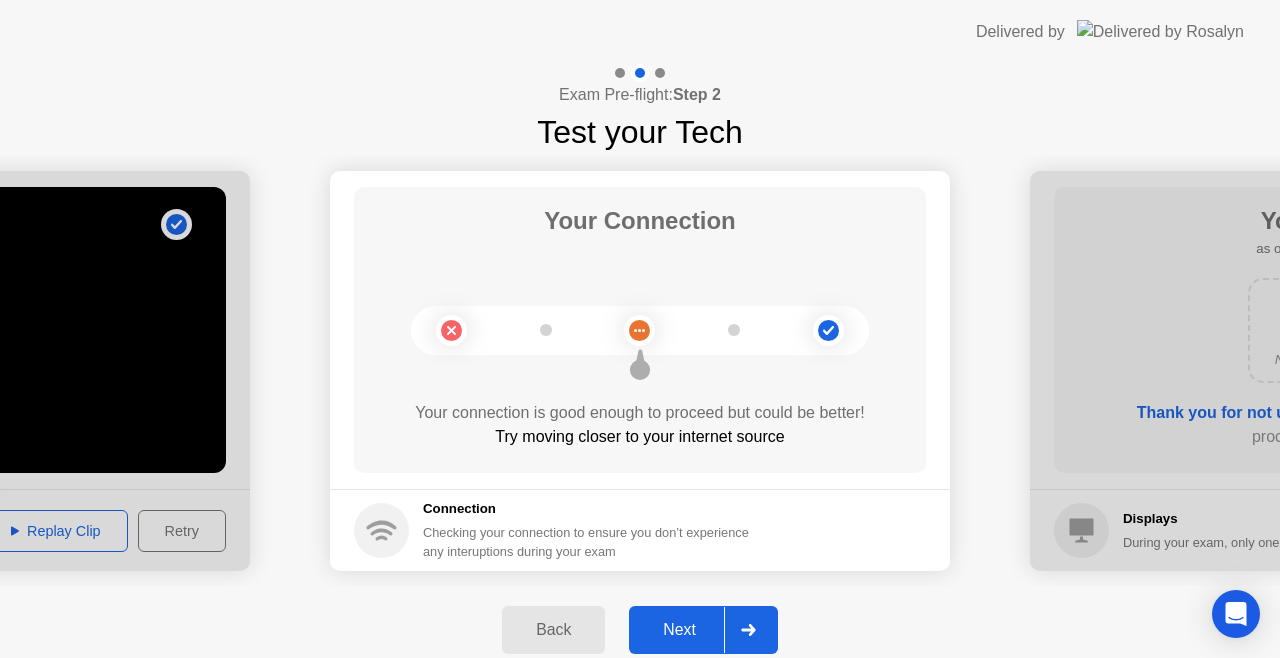 click on "Next" 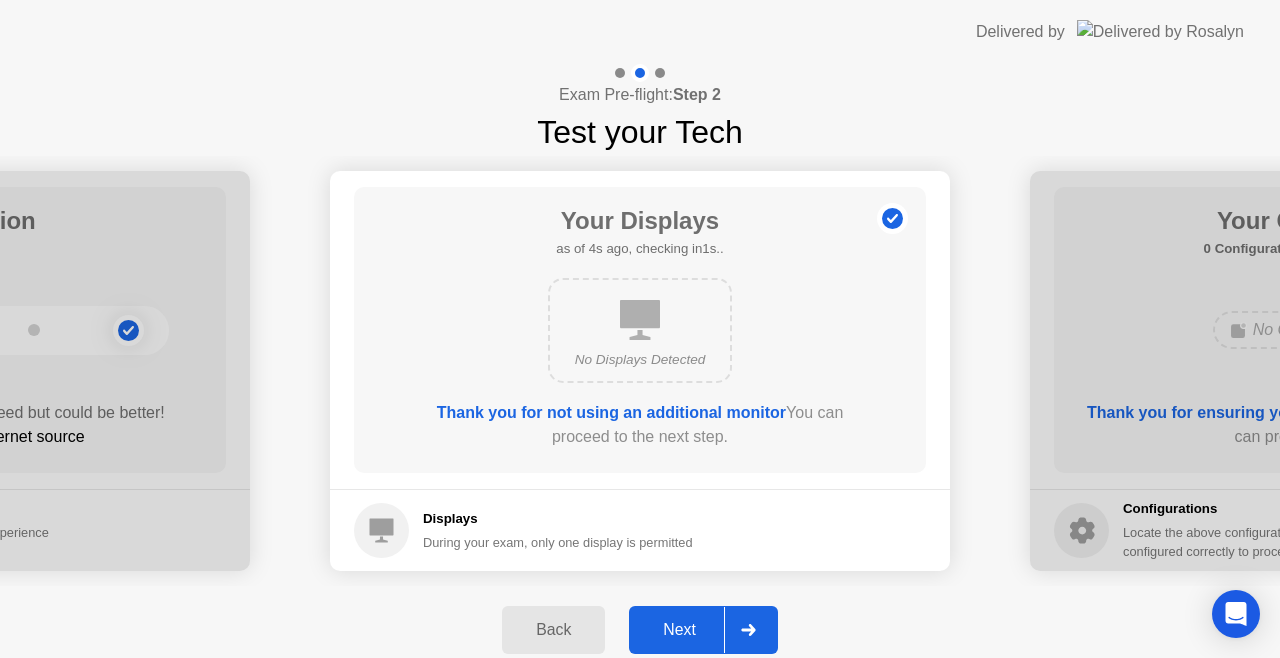 click on "Next" 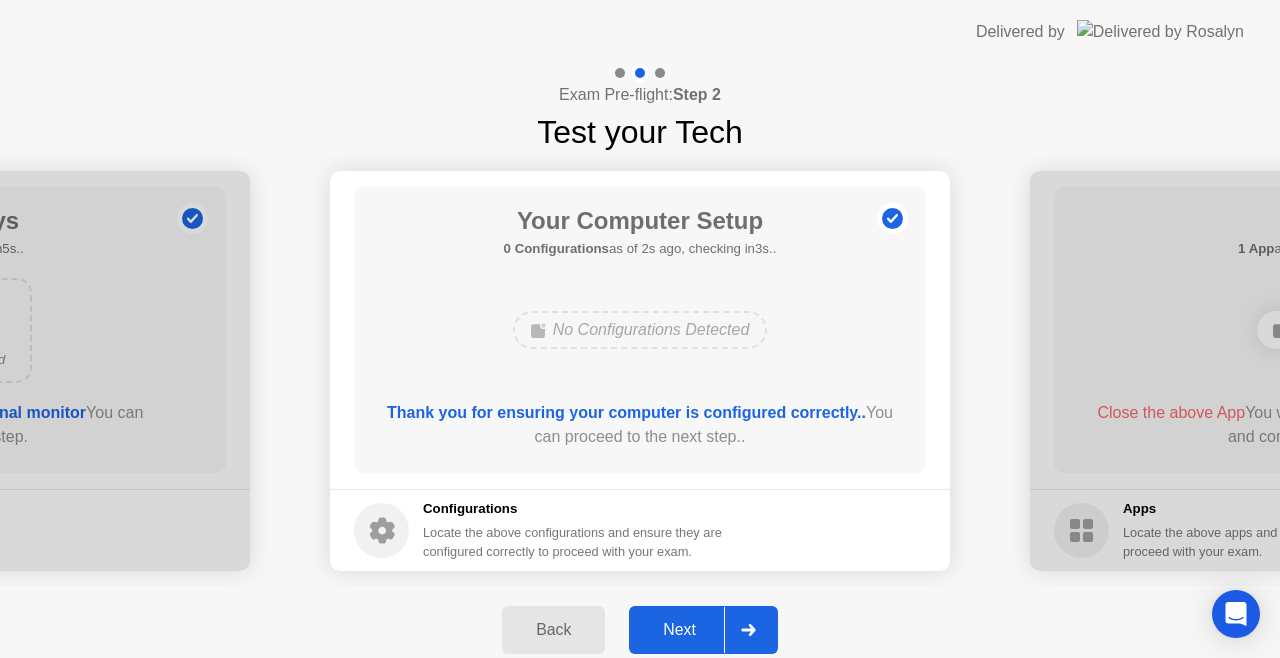 click on "Next" 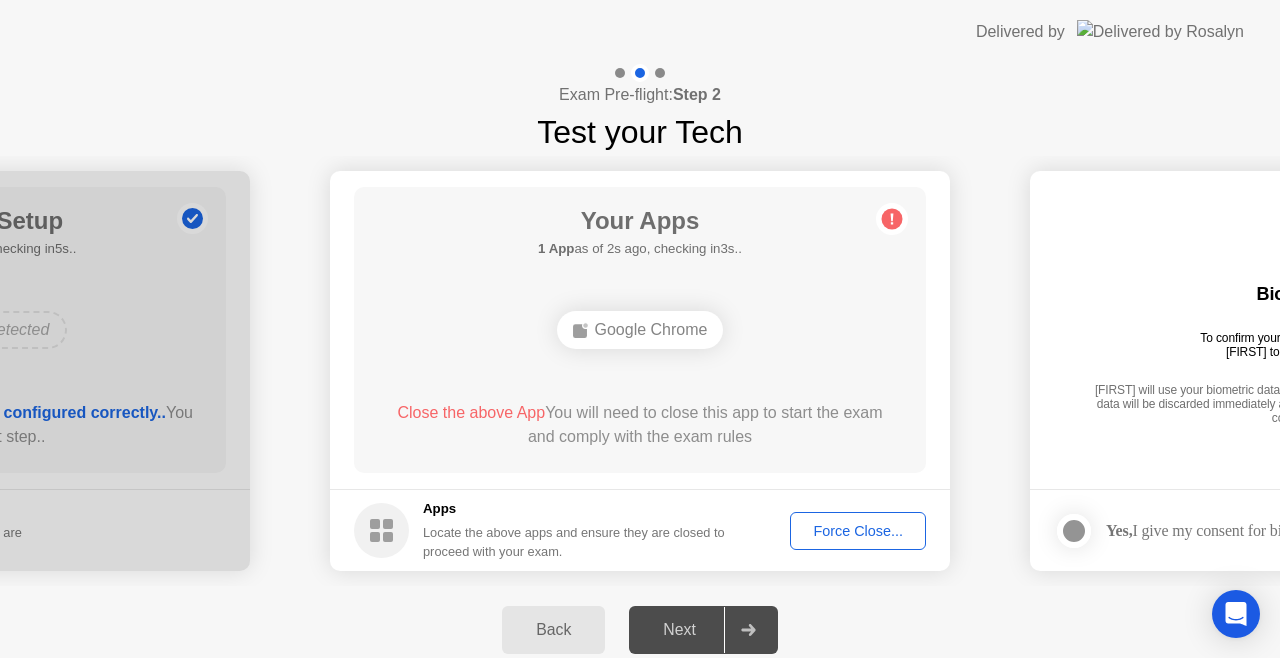 click on "Force Close..." 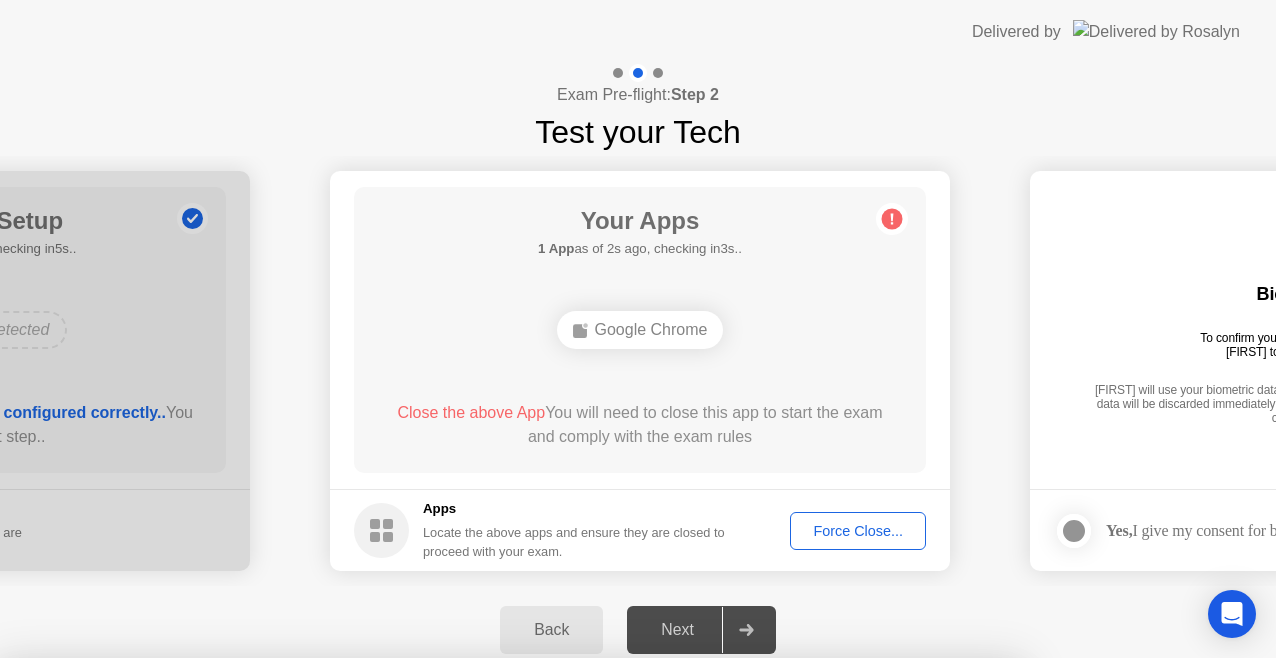 click on "Confirm" at bounding box center (577, 934) 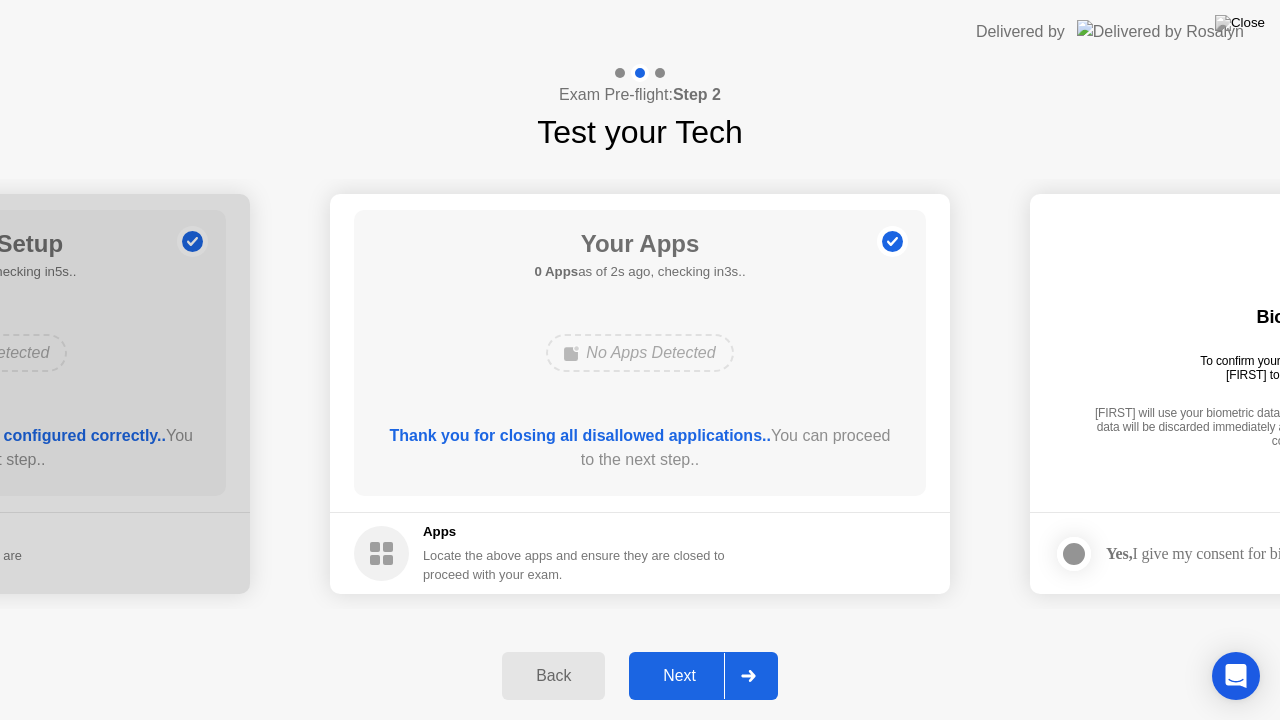 click on "Next" 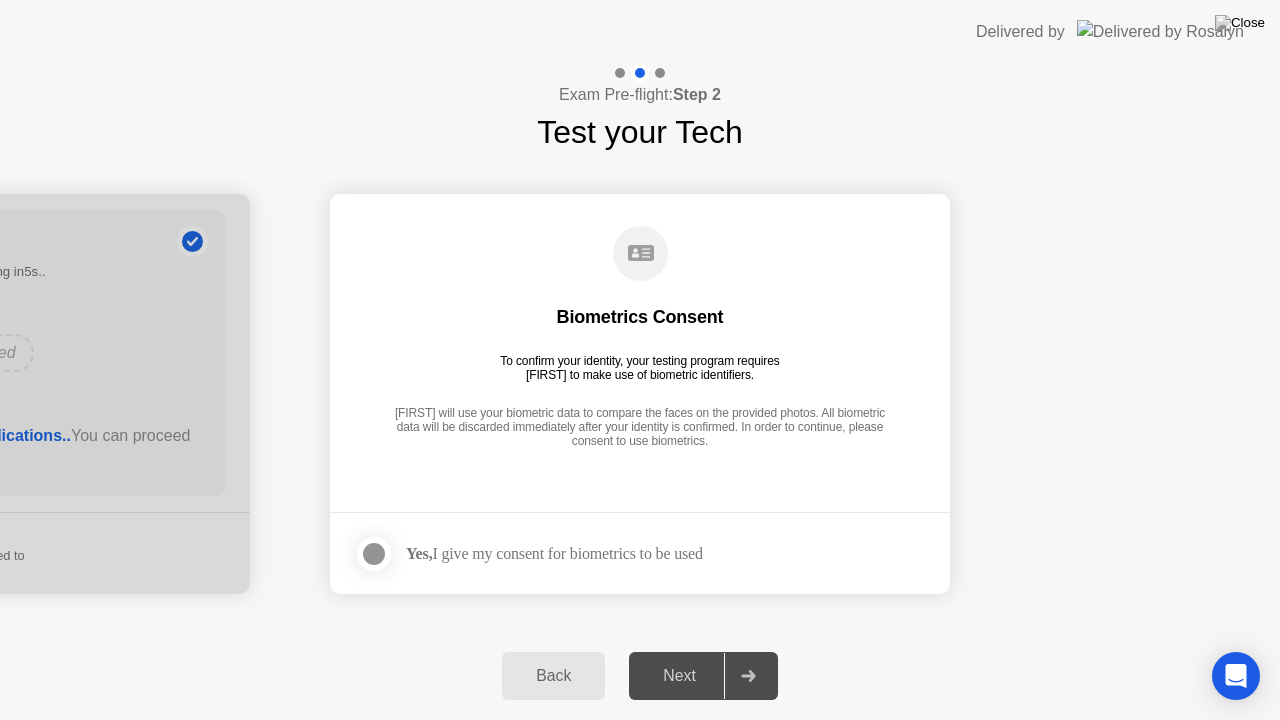 click 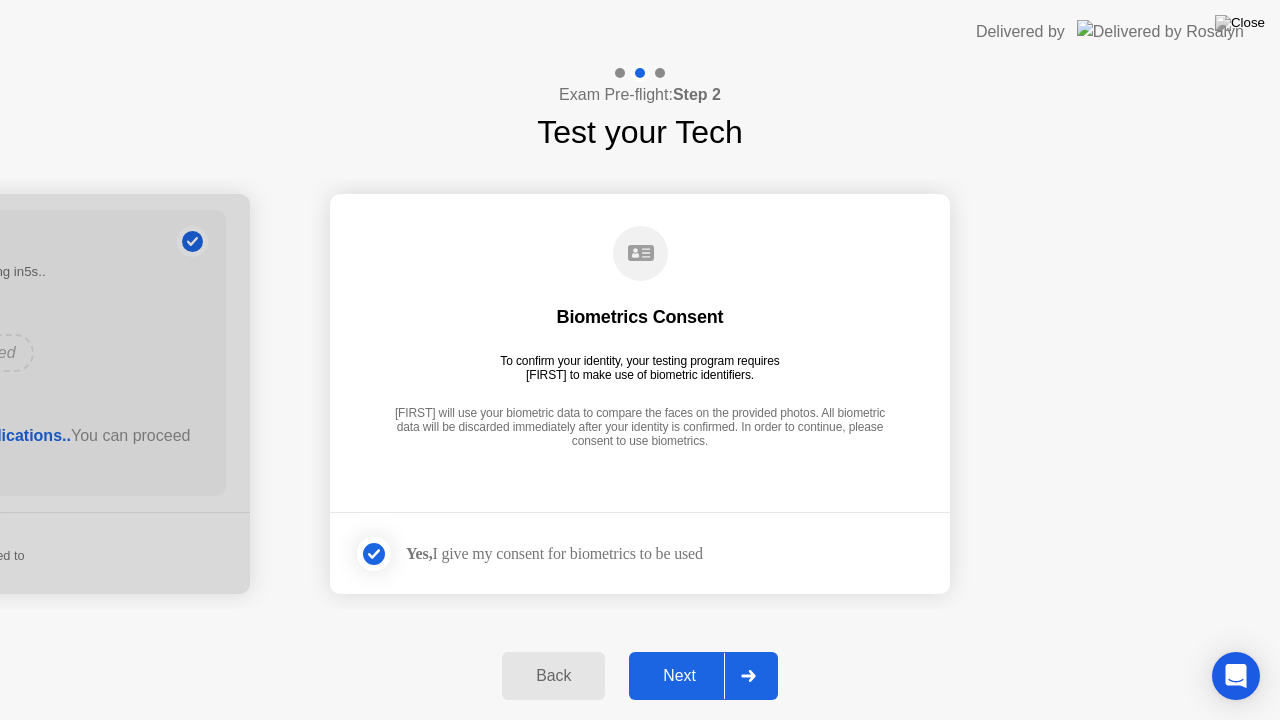 click on "Next" 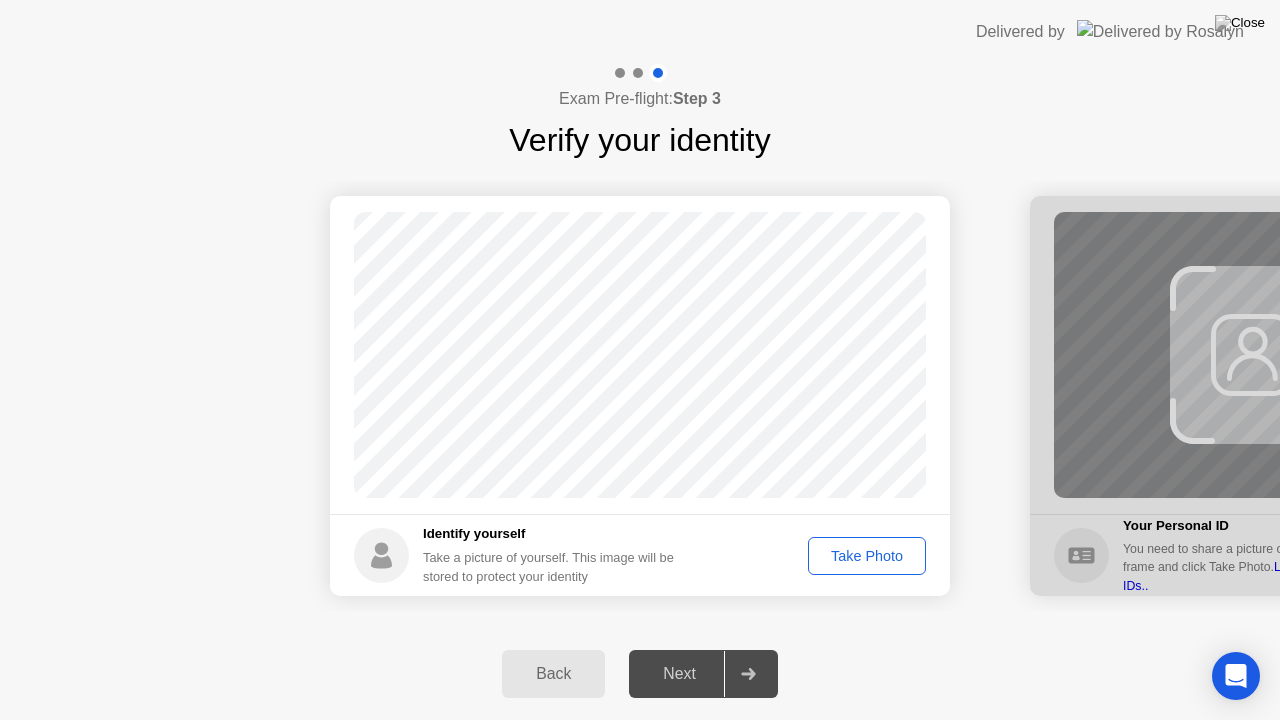 drag, startPoint x: 839, startPoint y: 552, endPoint x: 857, endPoint y: 600, distance: 51.264023 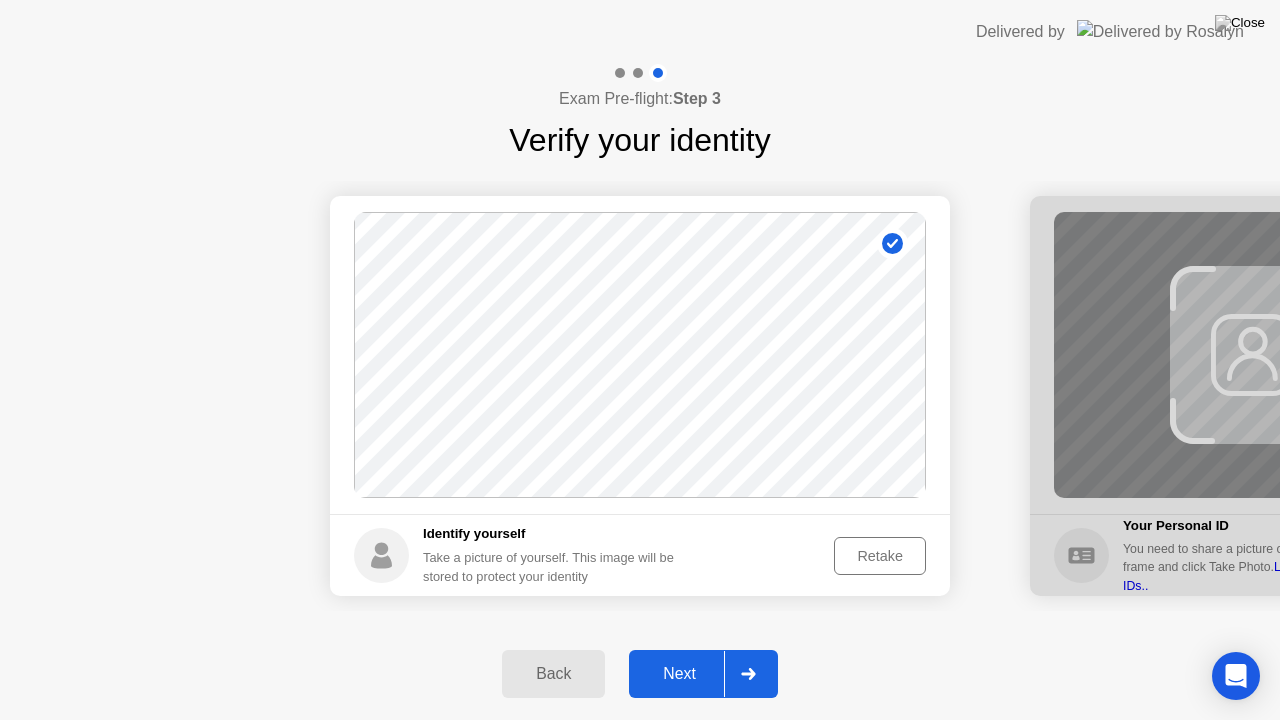 click on "Next" 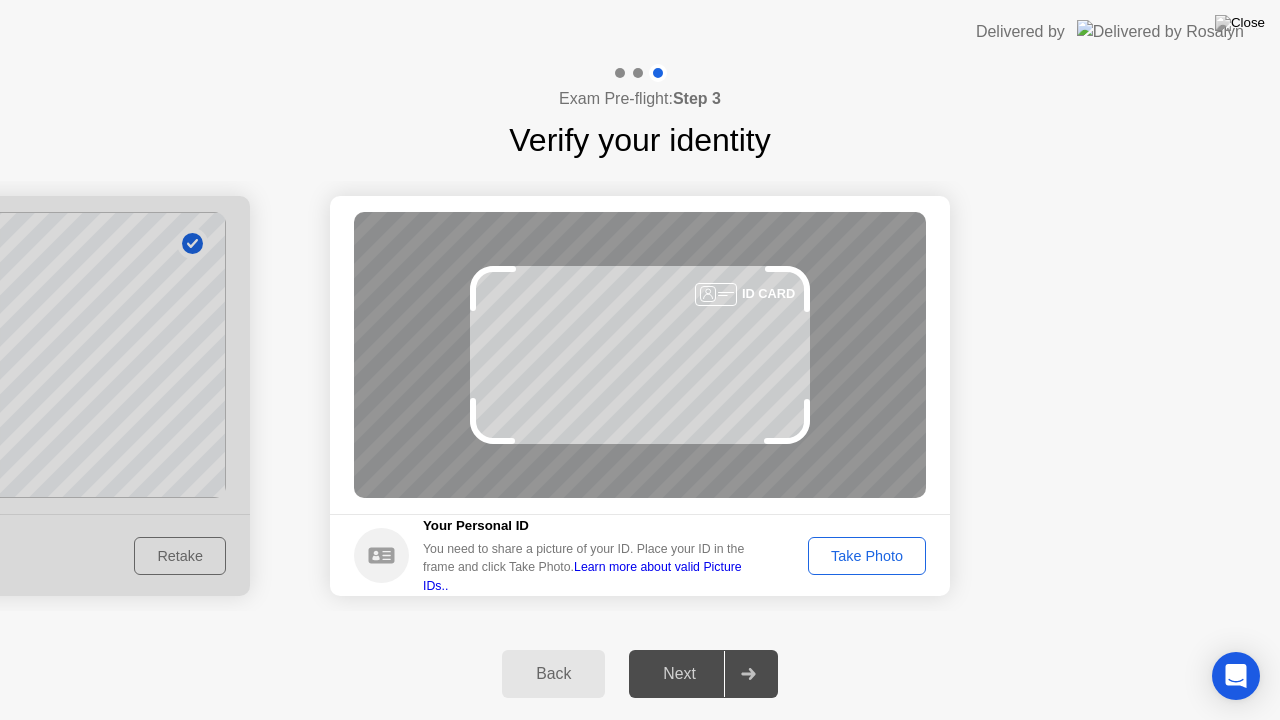 click on "Take Photo" 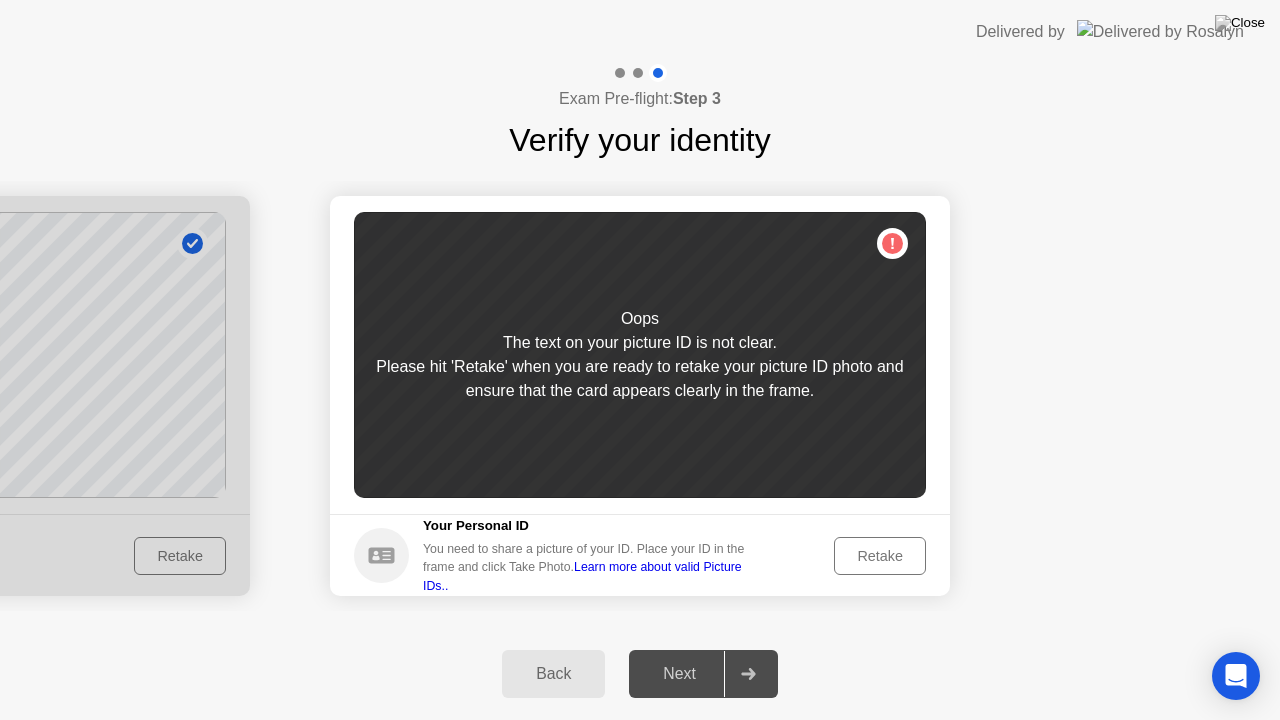 click on "Retake" 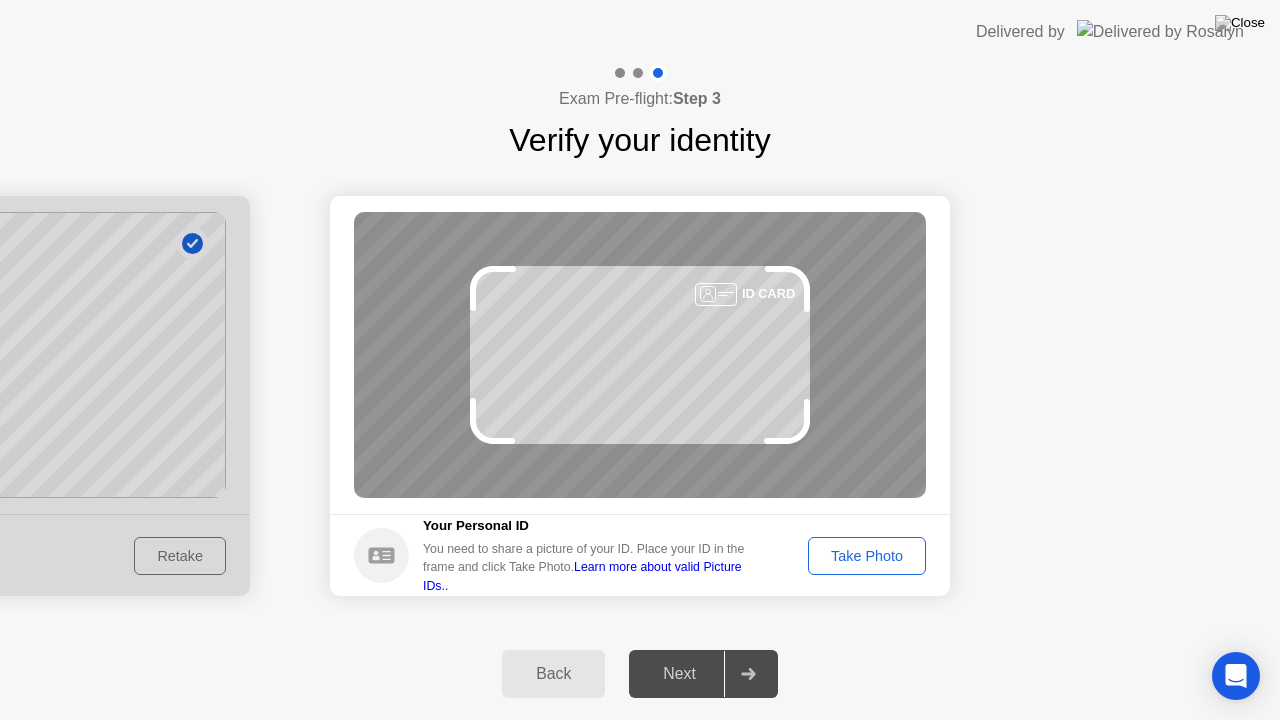 click on "Take Photo" 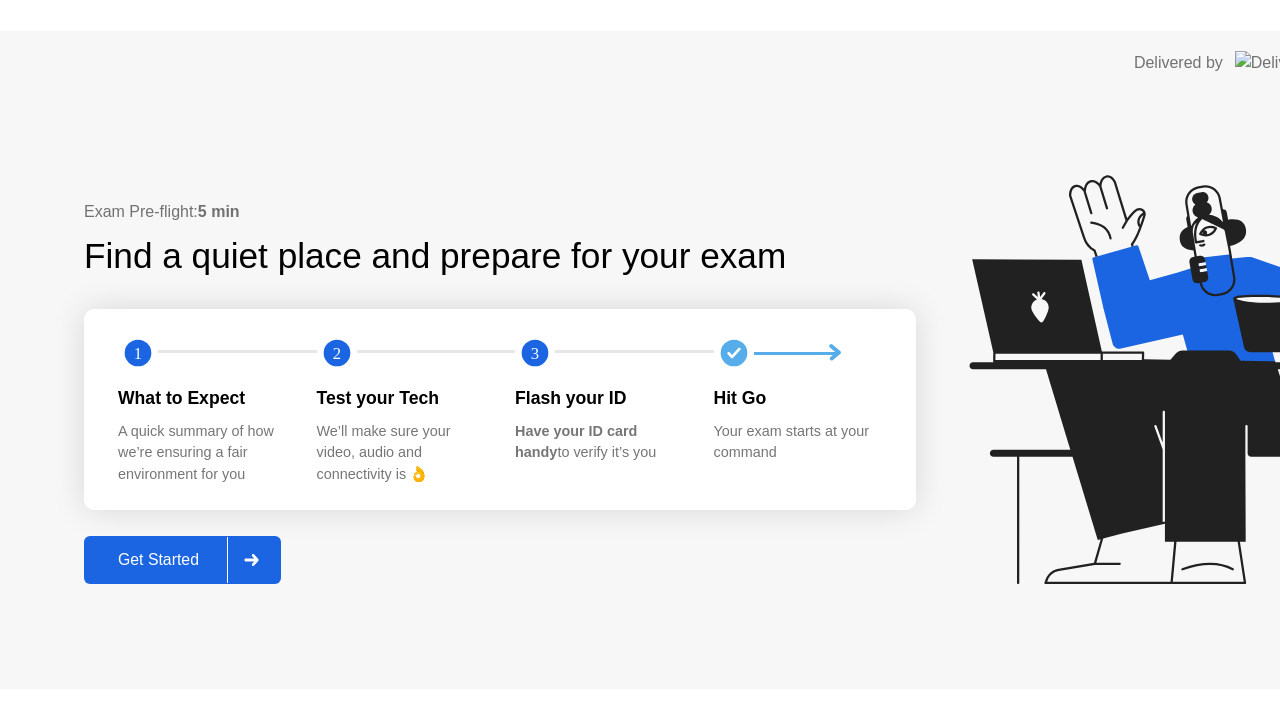 scroll, scrollTop: 0, scrollLeft: 0, axis: both 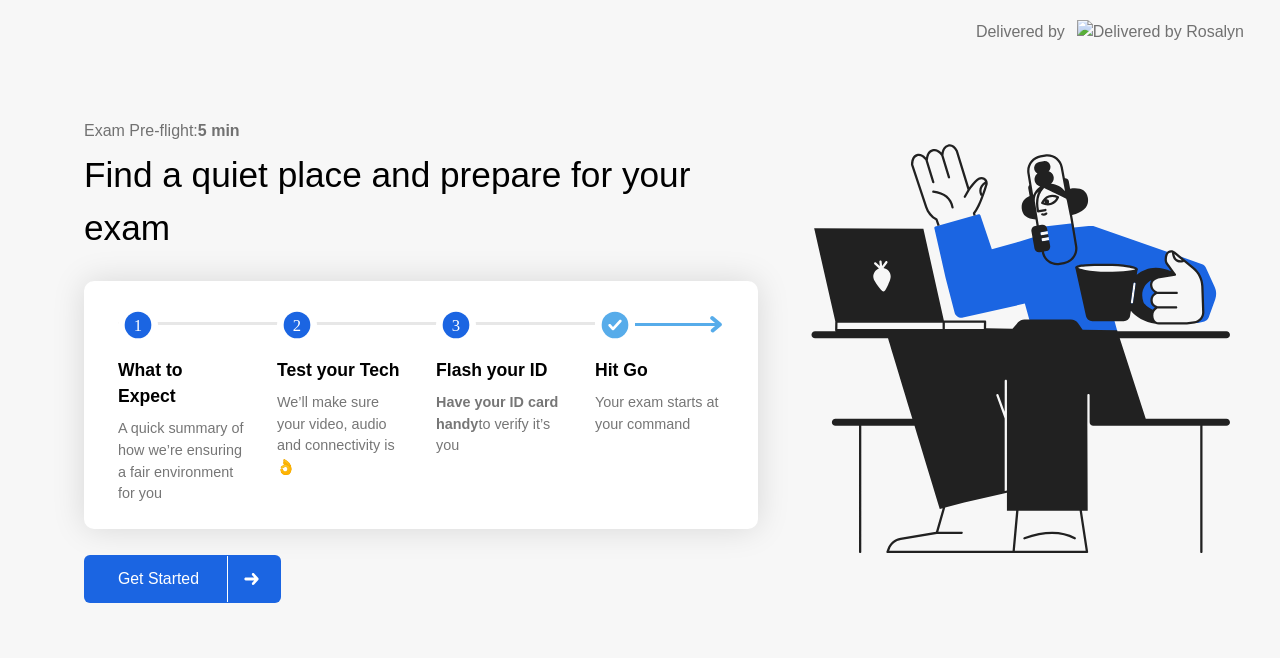click on "Get Started" 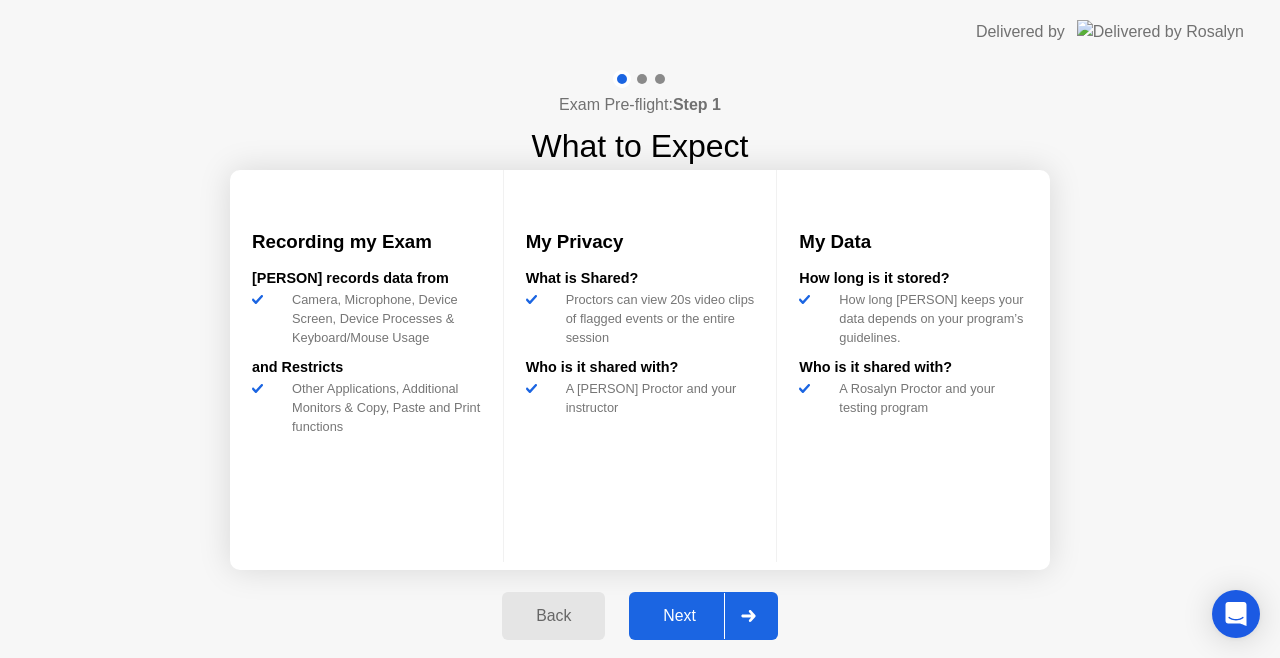 click on "Next" 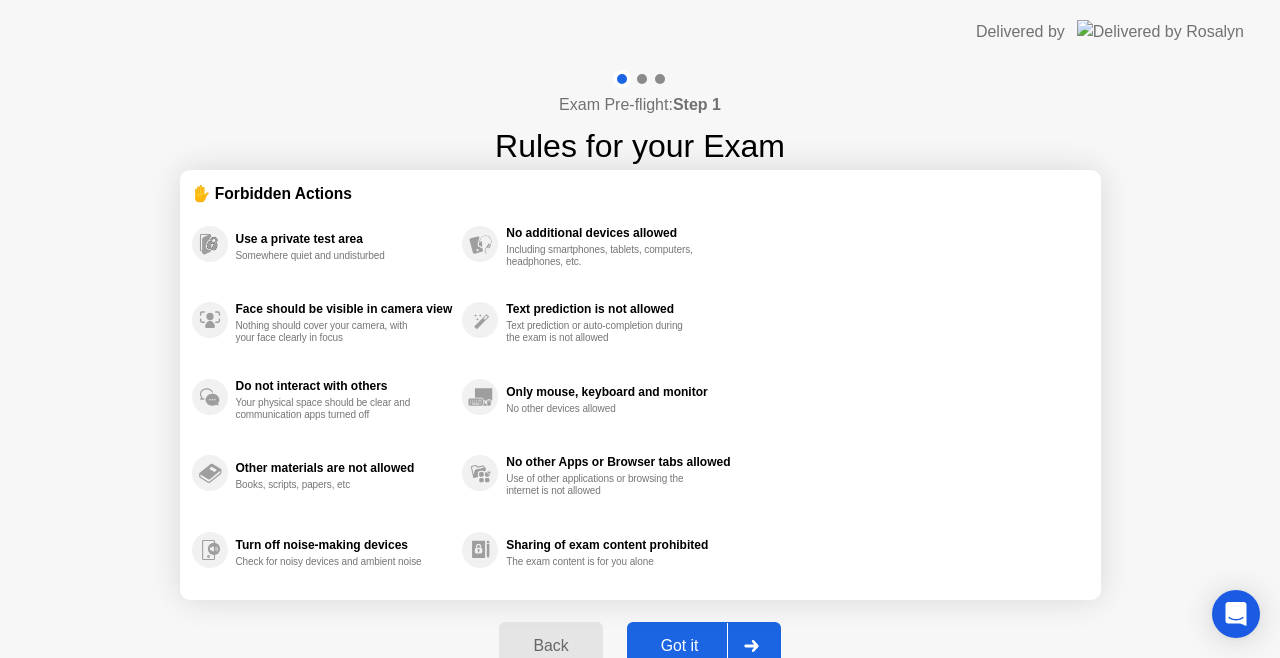 click on "Back Got it" 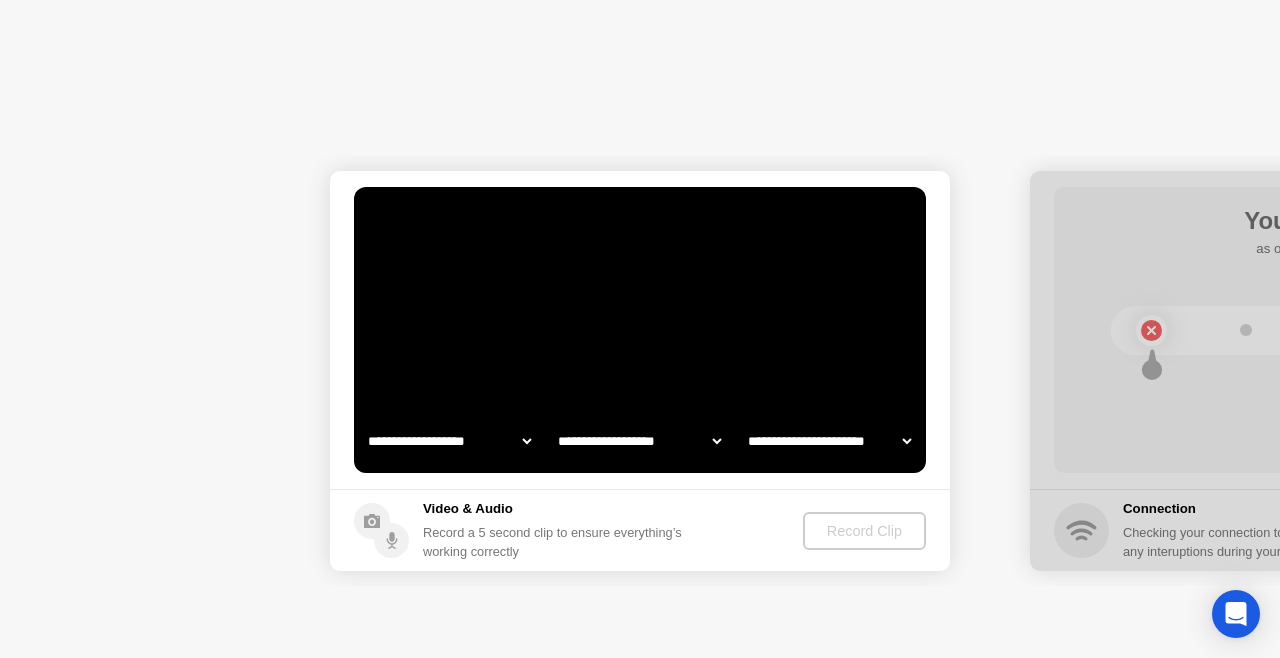 select on "**********" 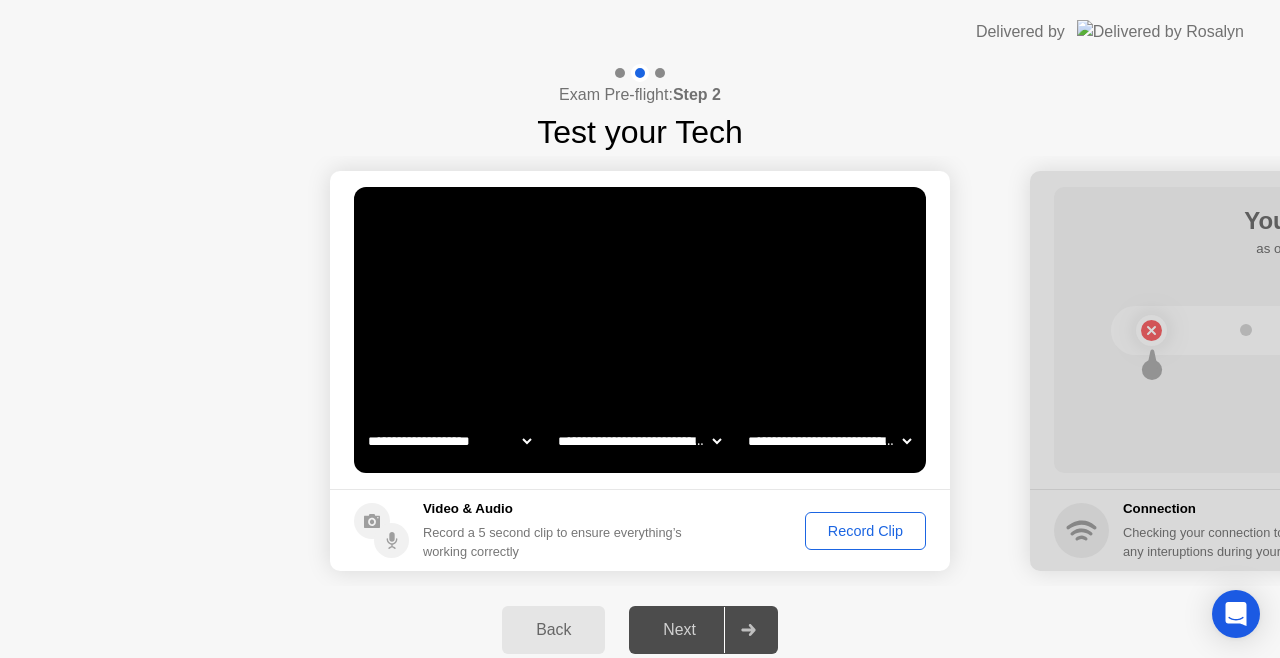 click on "Record Clip" 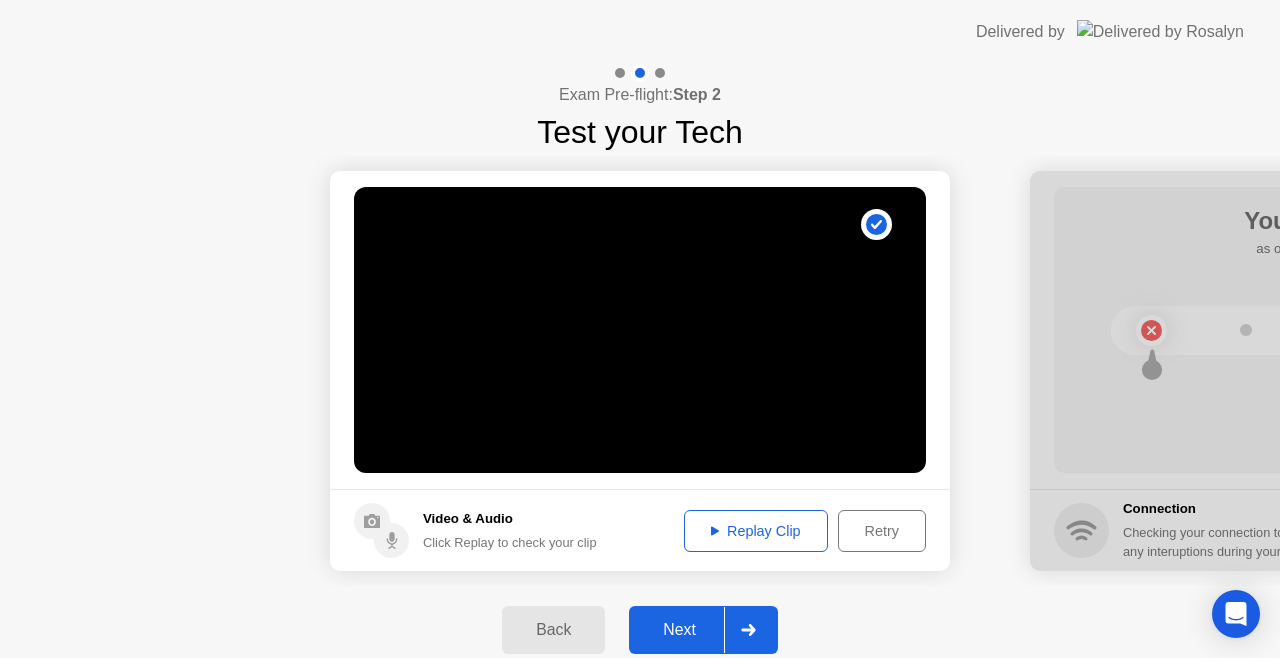 click on "Next" 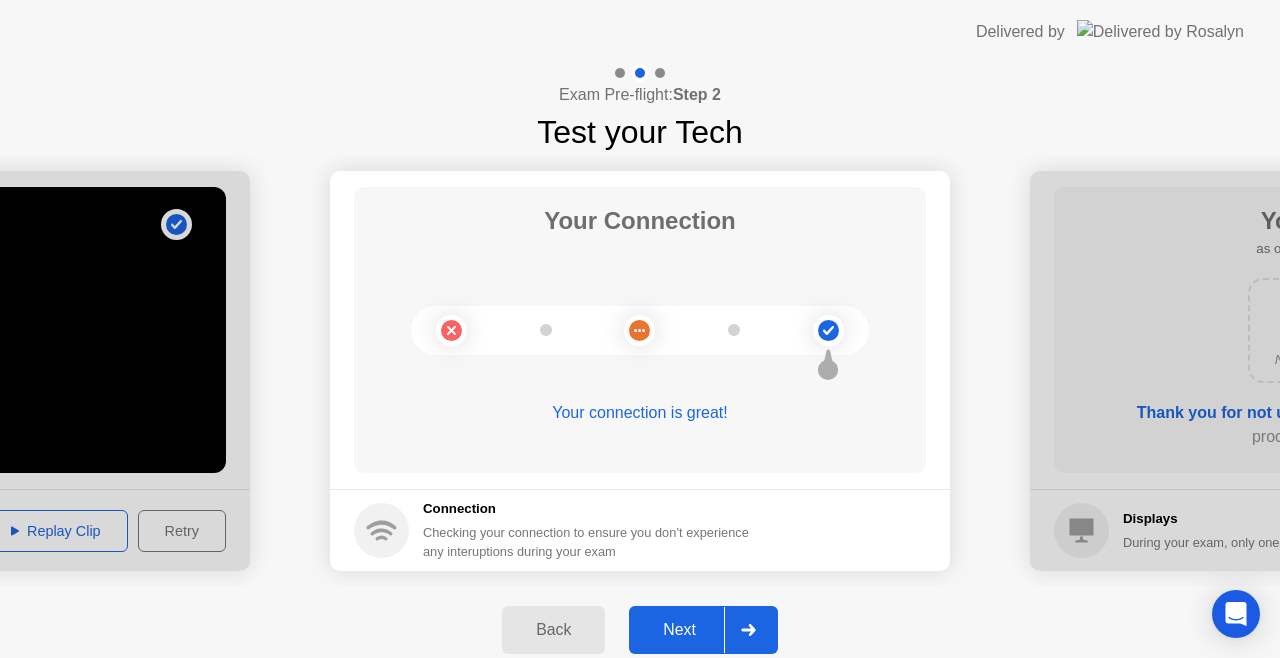 click on "Next" 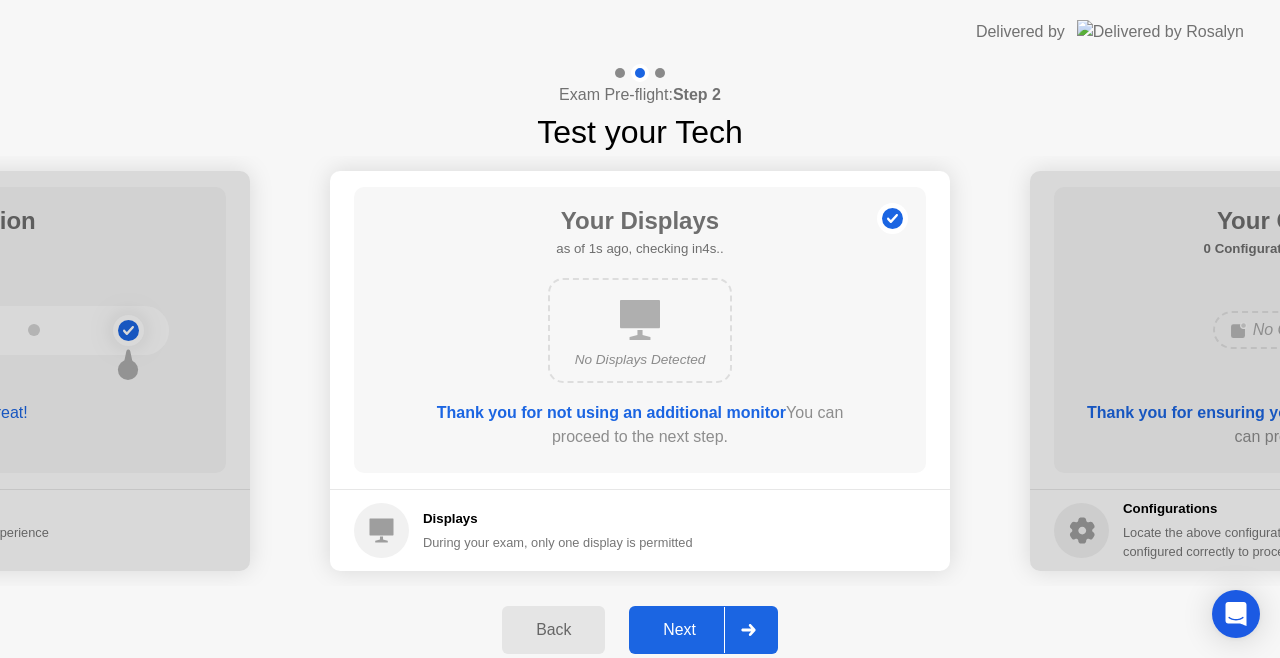 click on "Next" 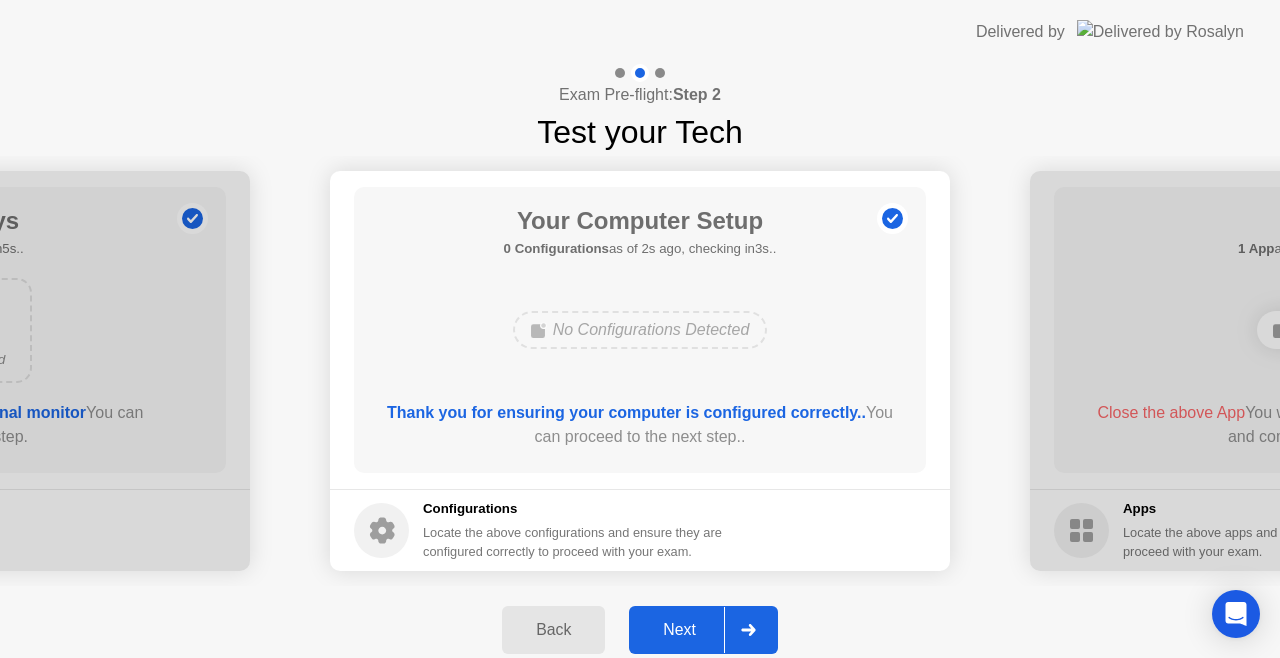 click on "Next" 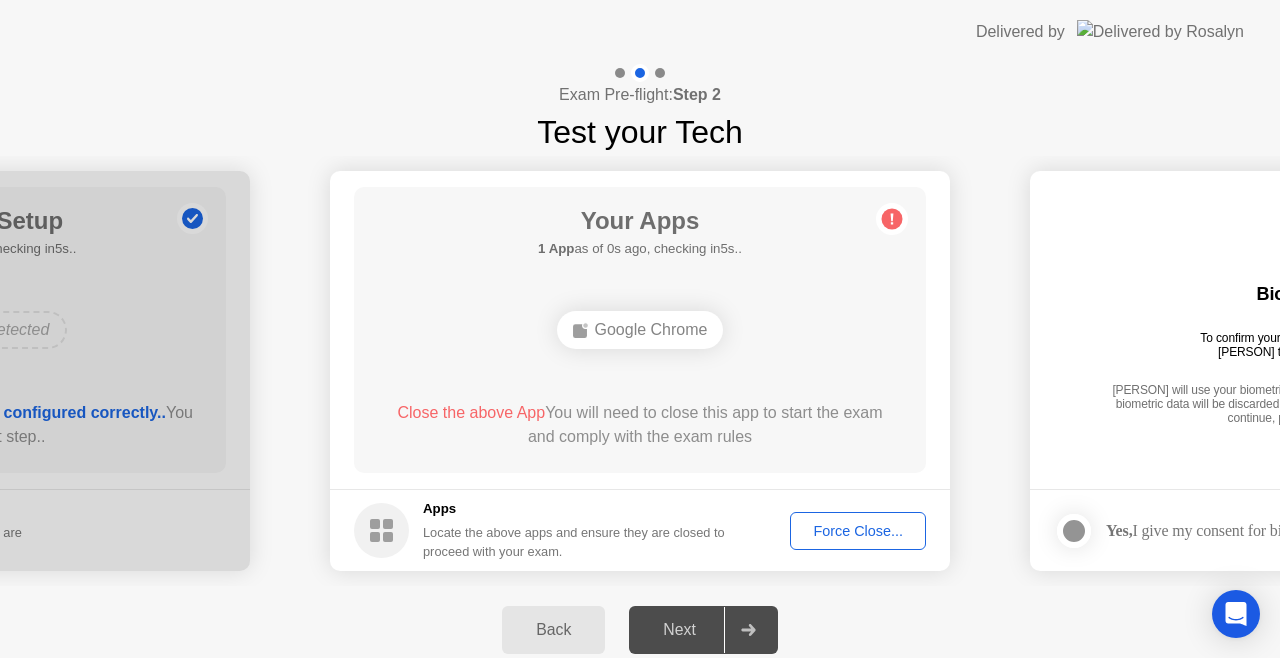 click on "Force Close..." 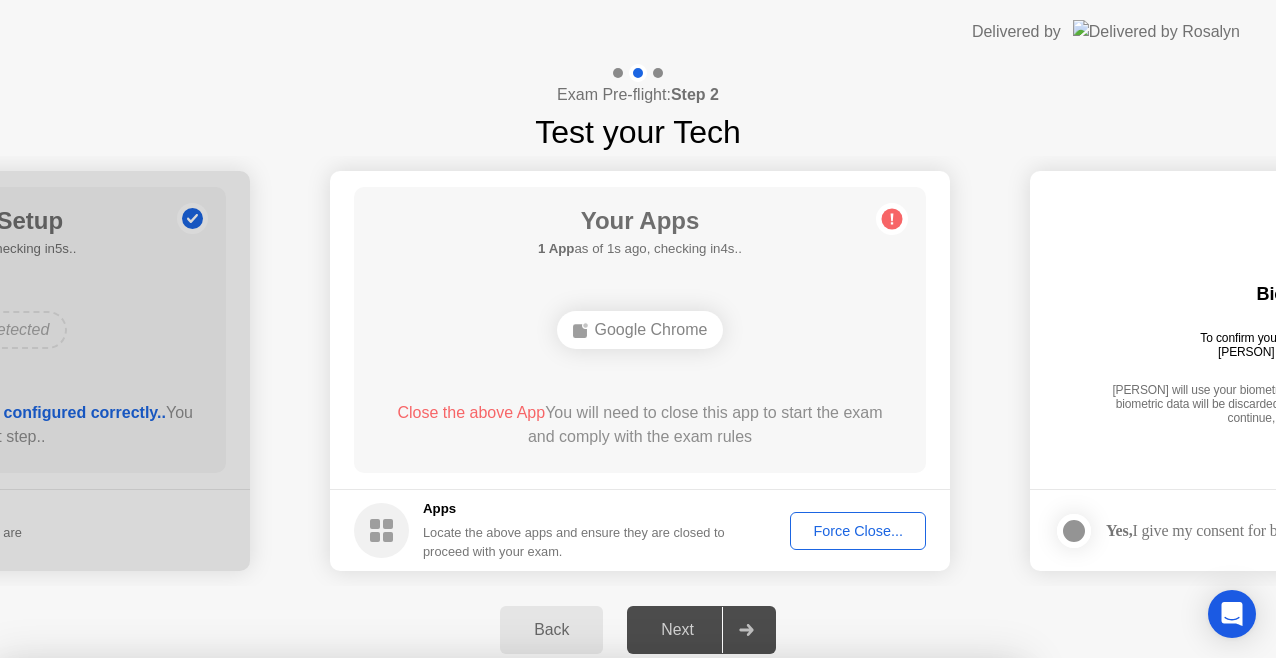 click on "Confirm" at bounding box center [577, 934] 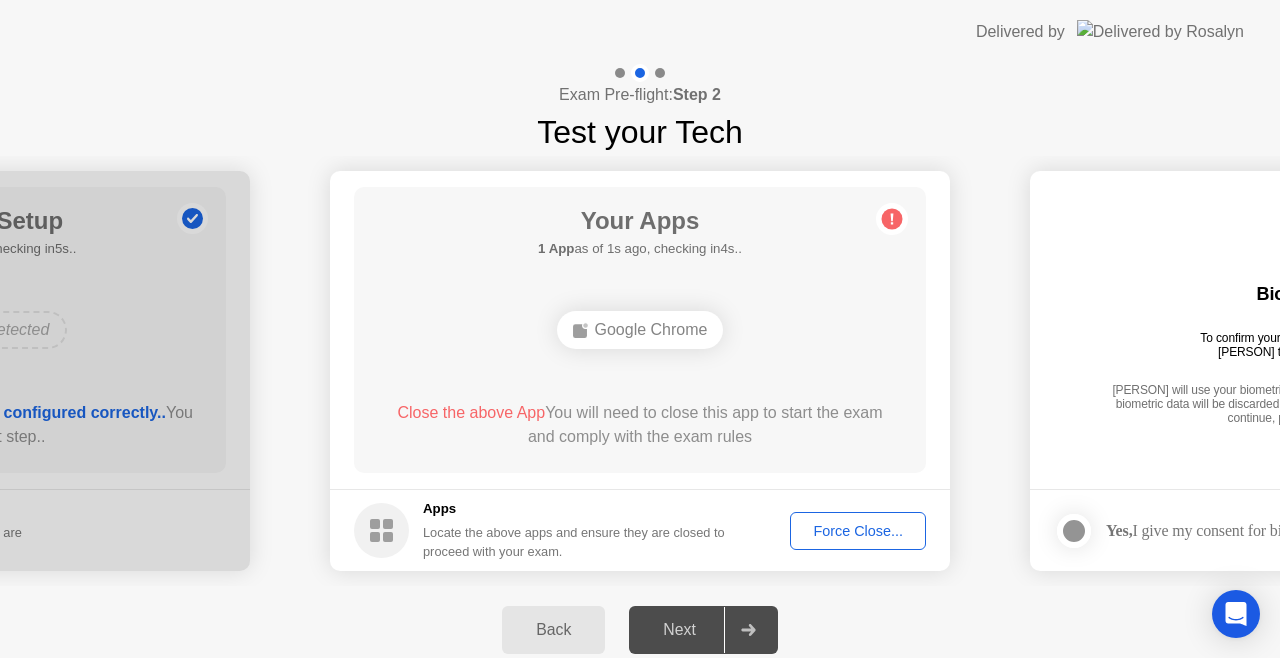 click on "Force Close..." 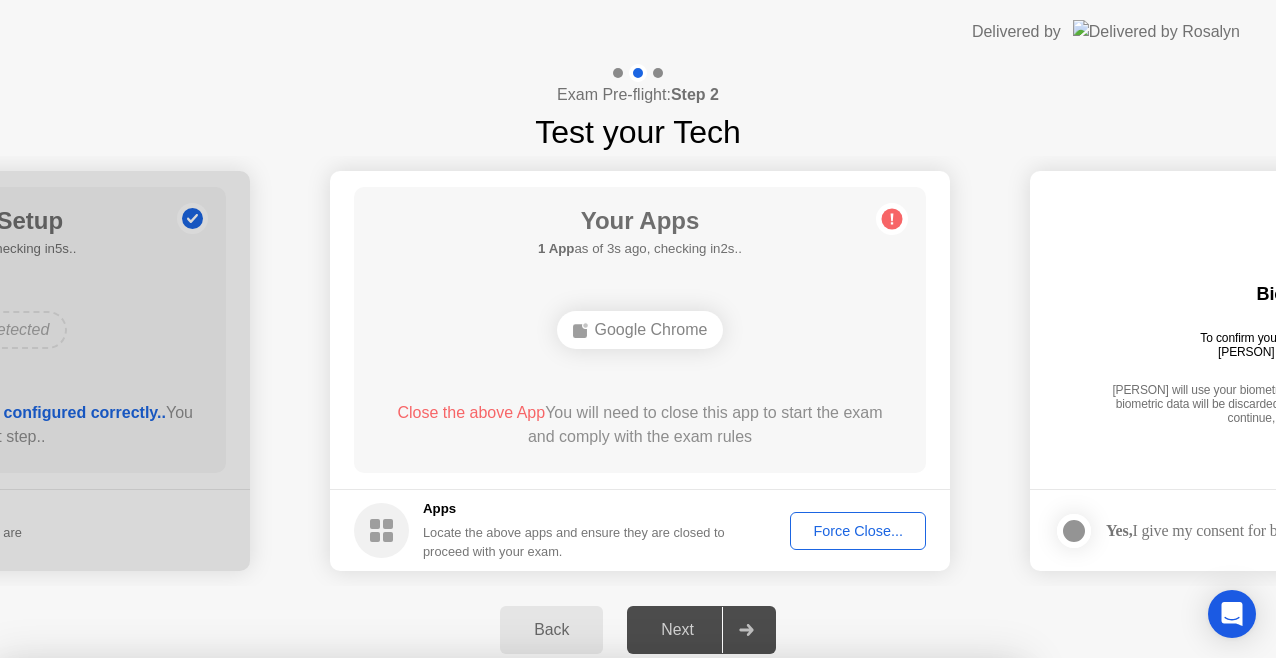 click on "Confirm" at bounding box center (577, 934) 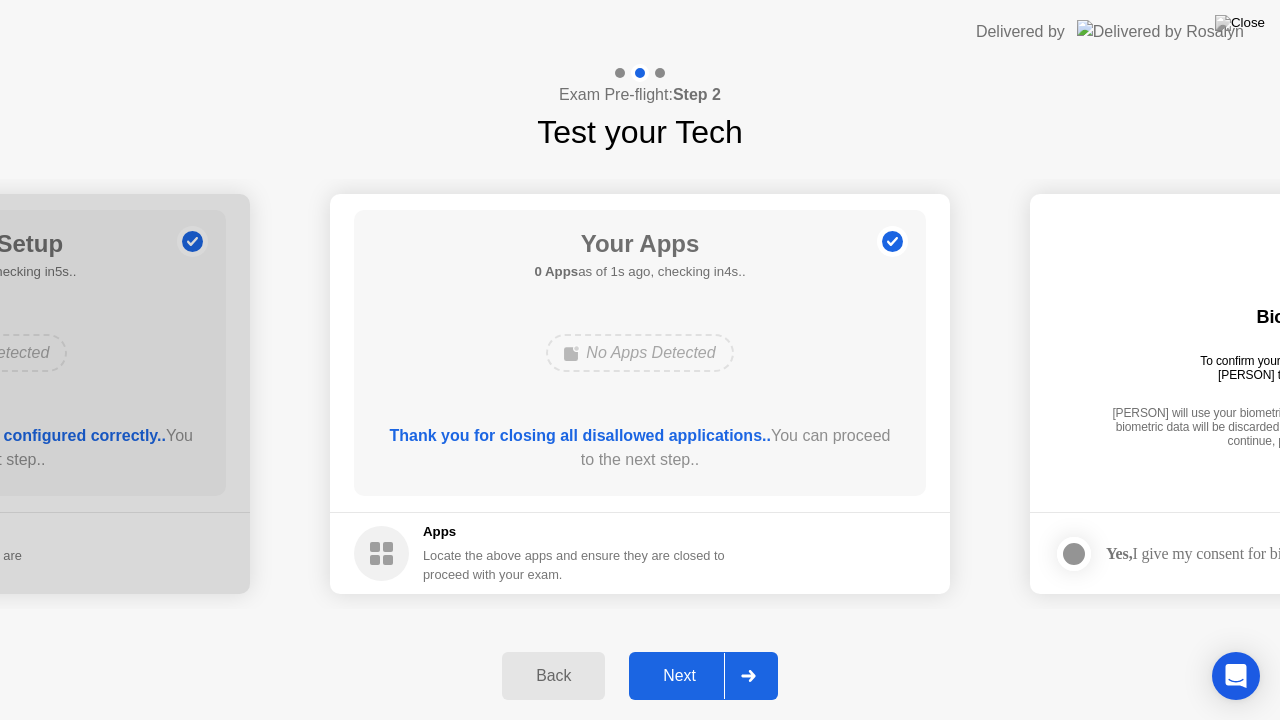 click on "Next" 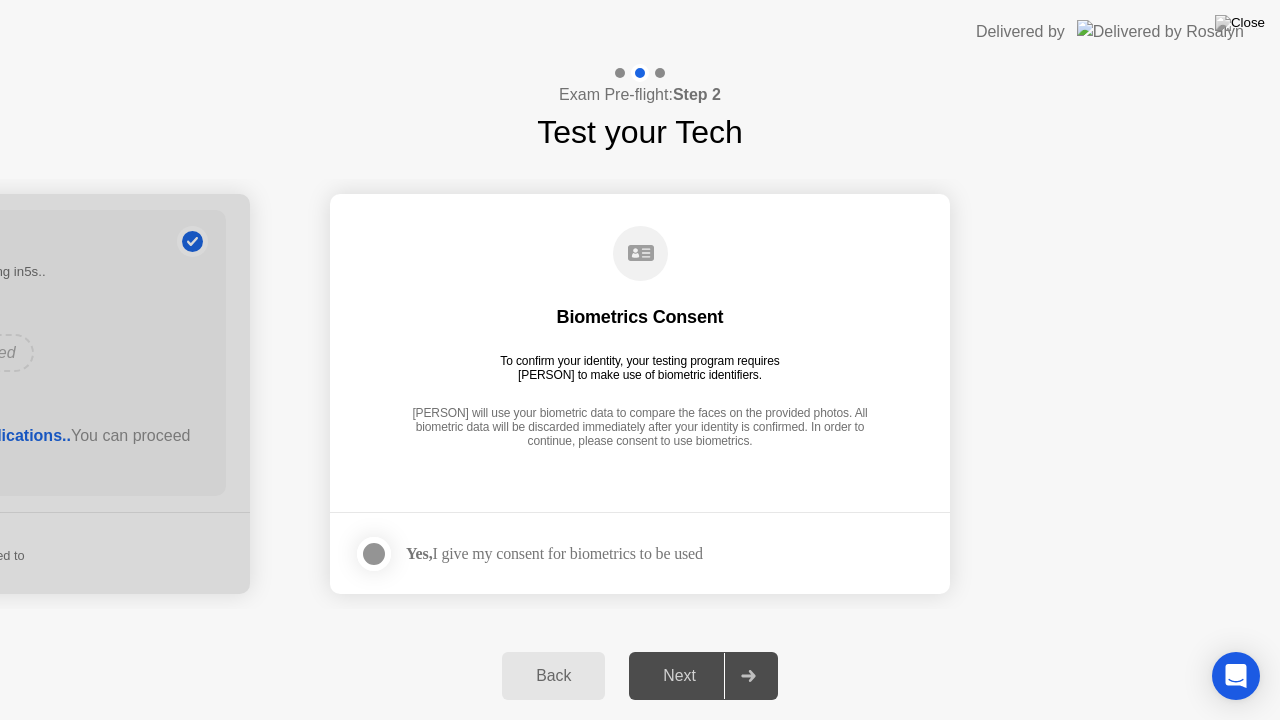 click 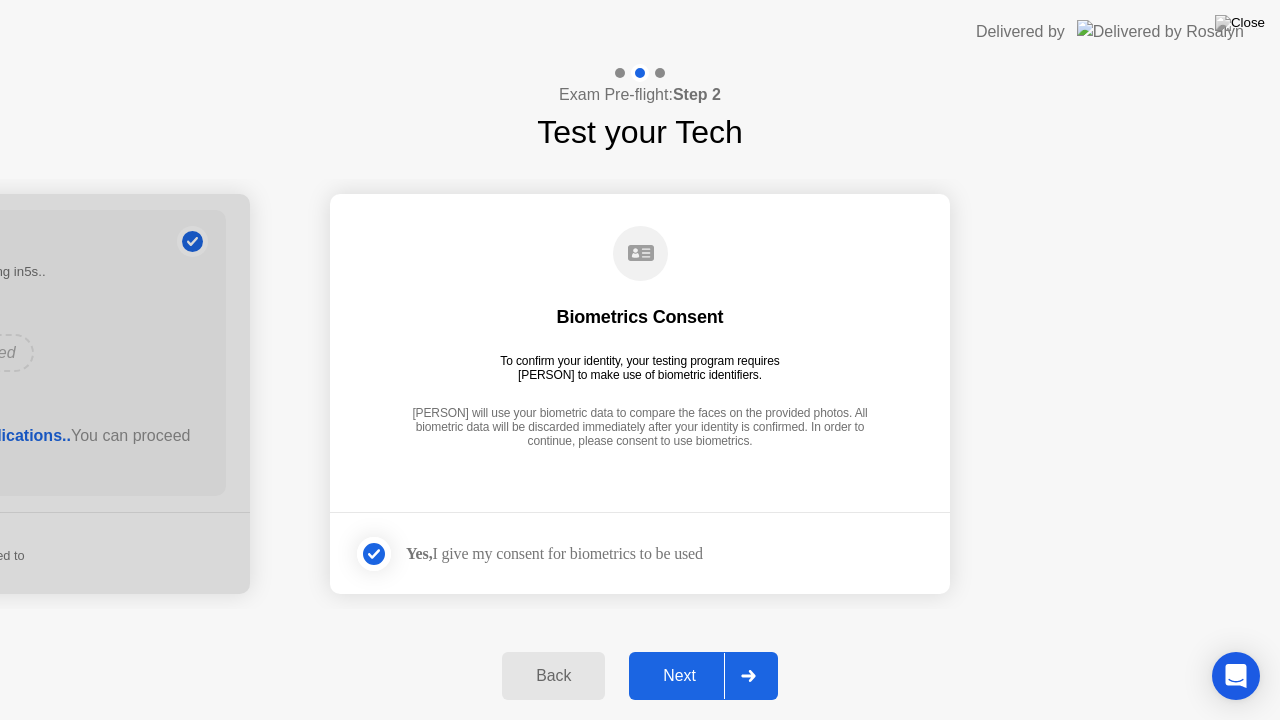 click on "Next" 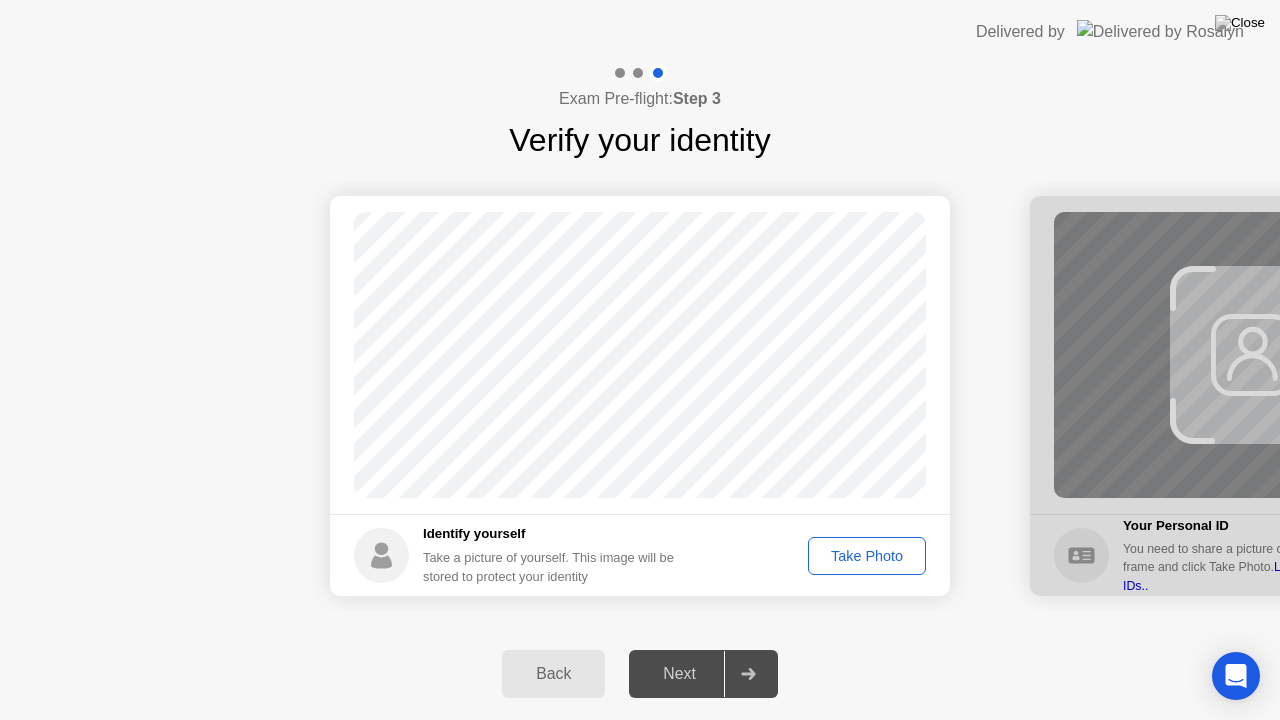 click on "Take Photo" 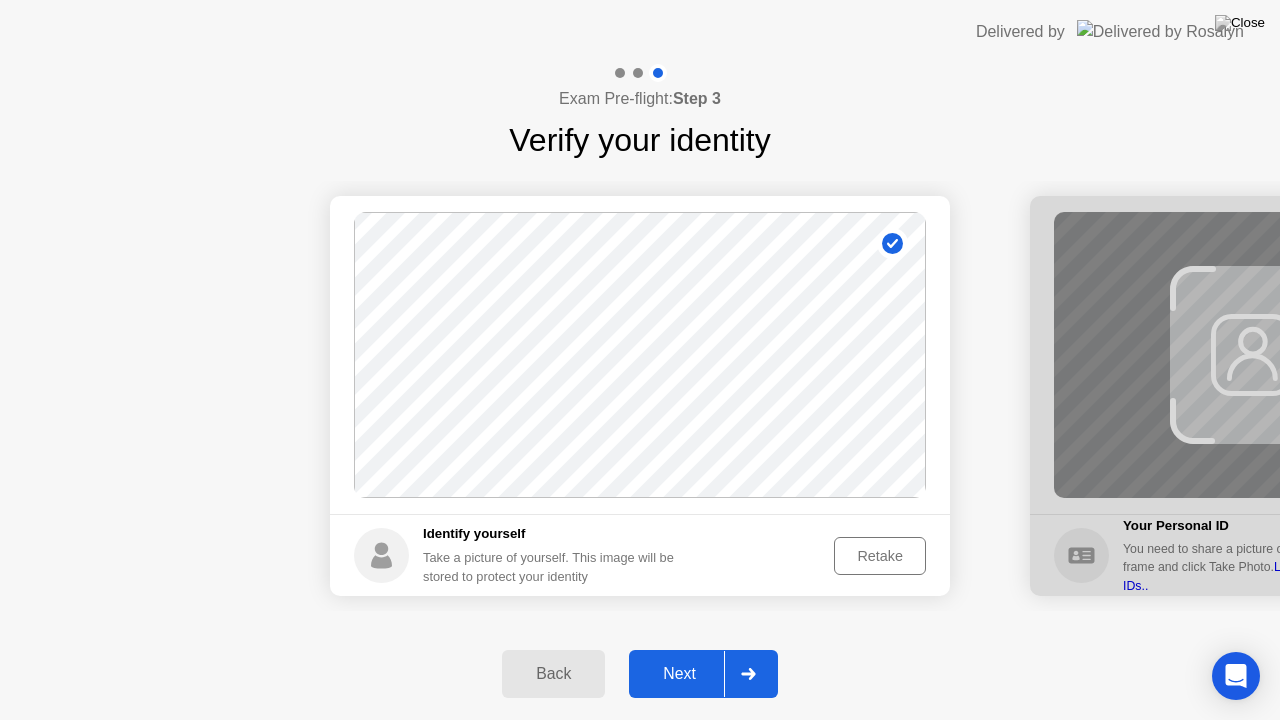 click on "Next" 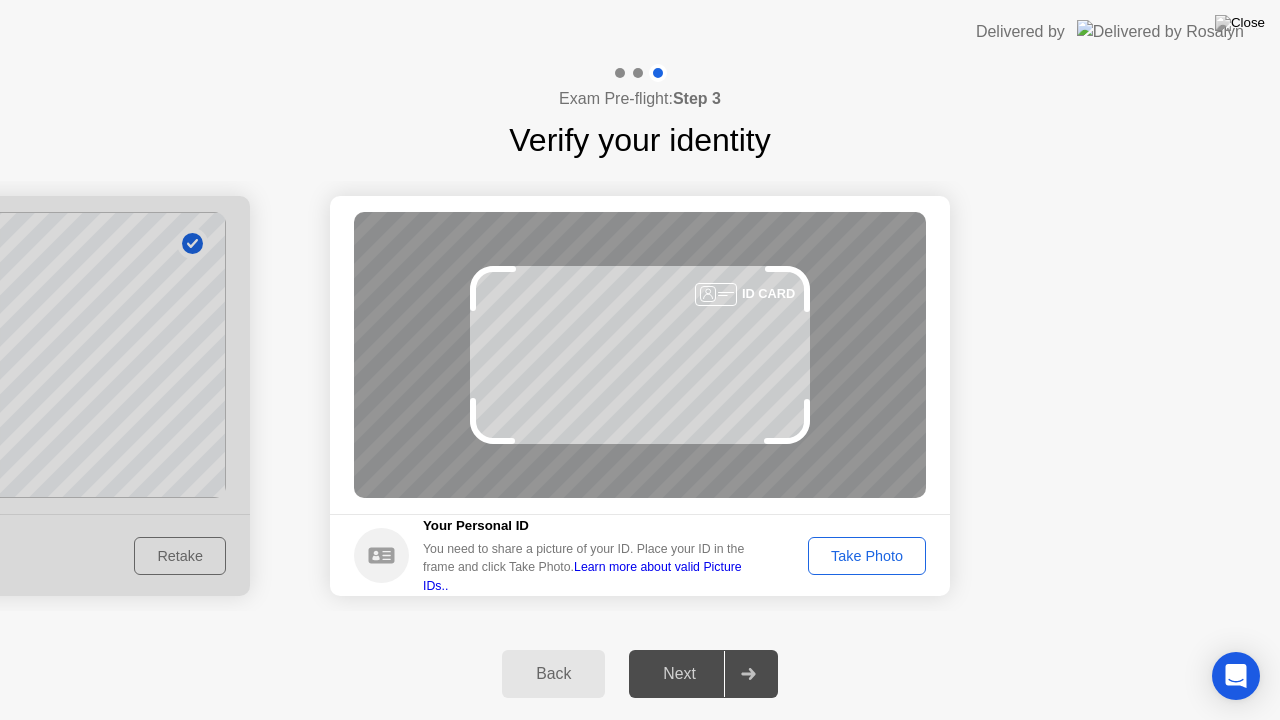 click on "Take Photo" 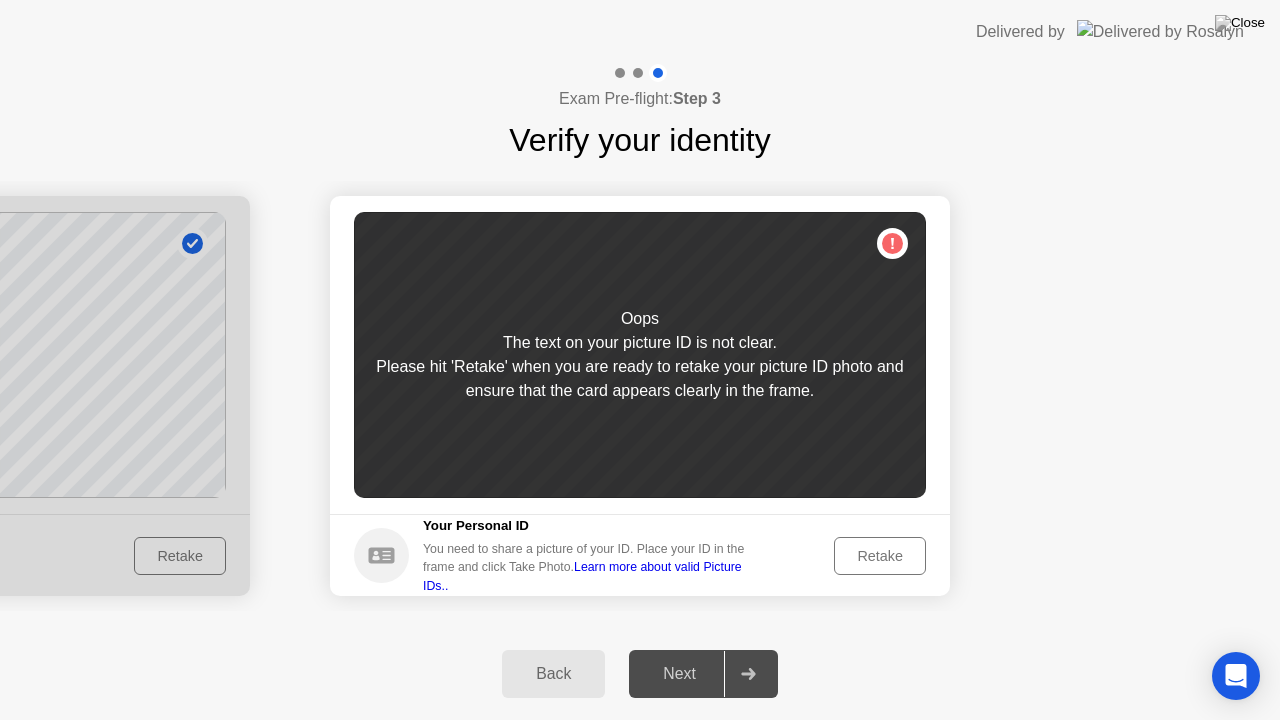 click on "Retake" 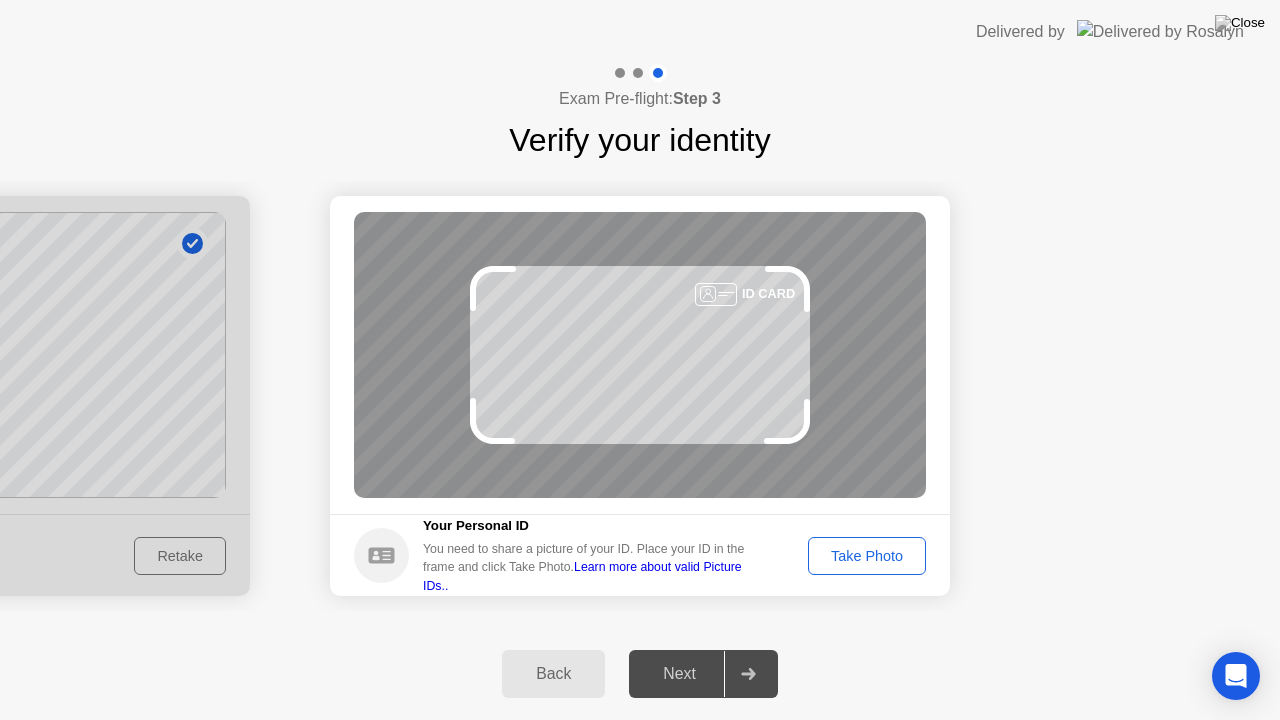 click on "ID CARD" 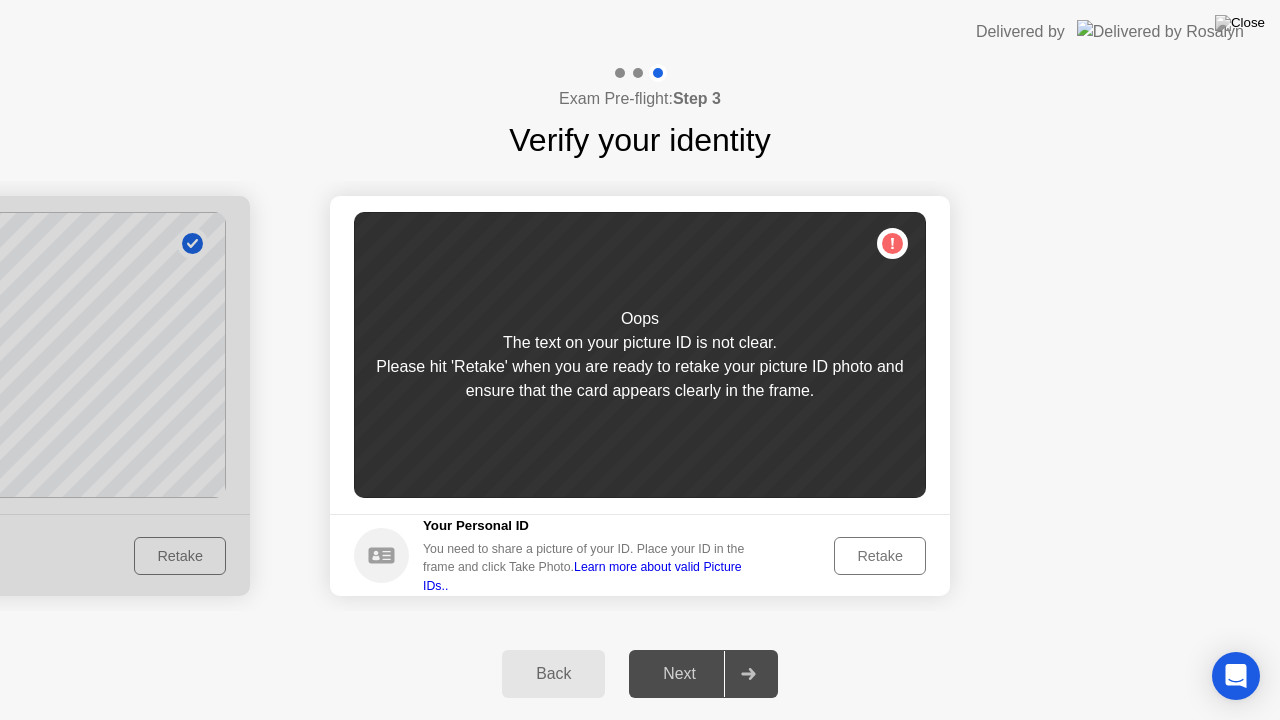click on "Retake" 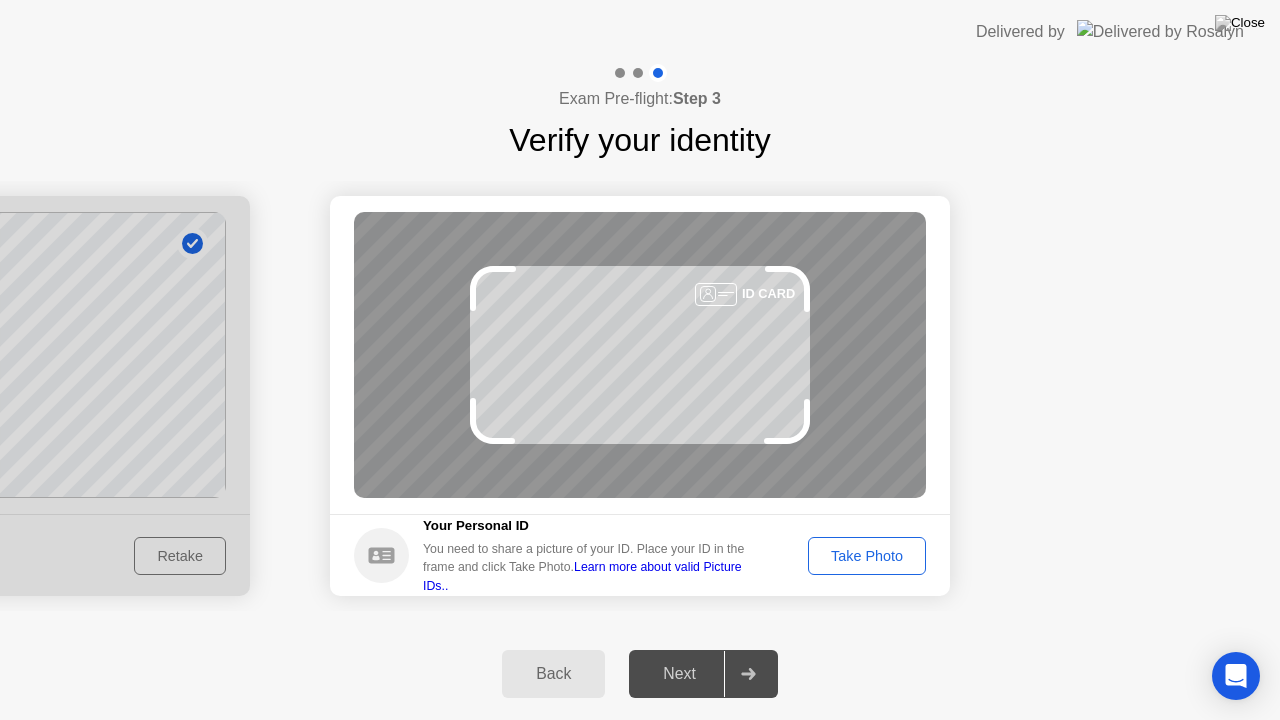 click 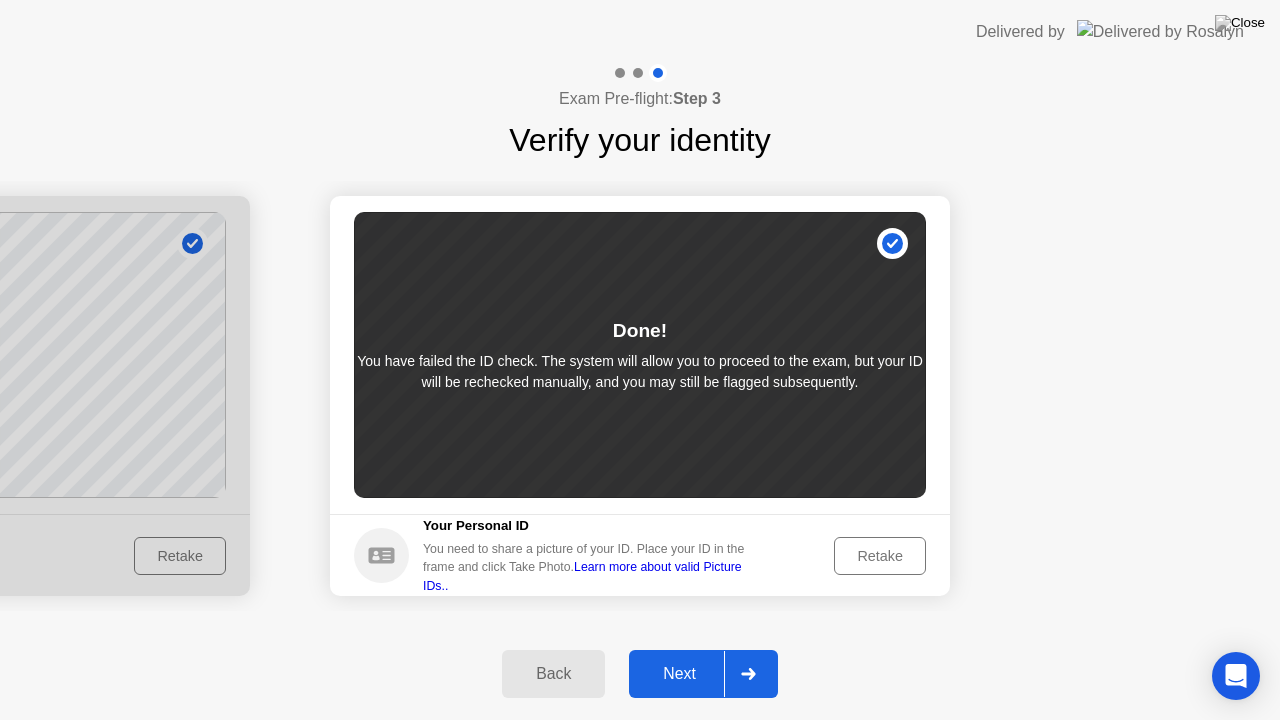 click on "Next" 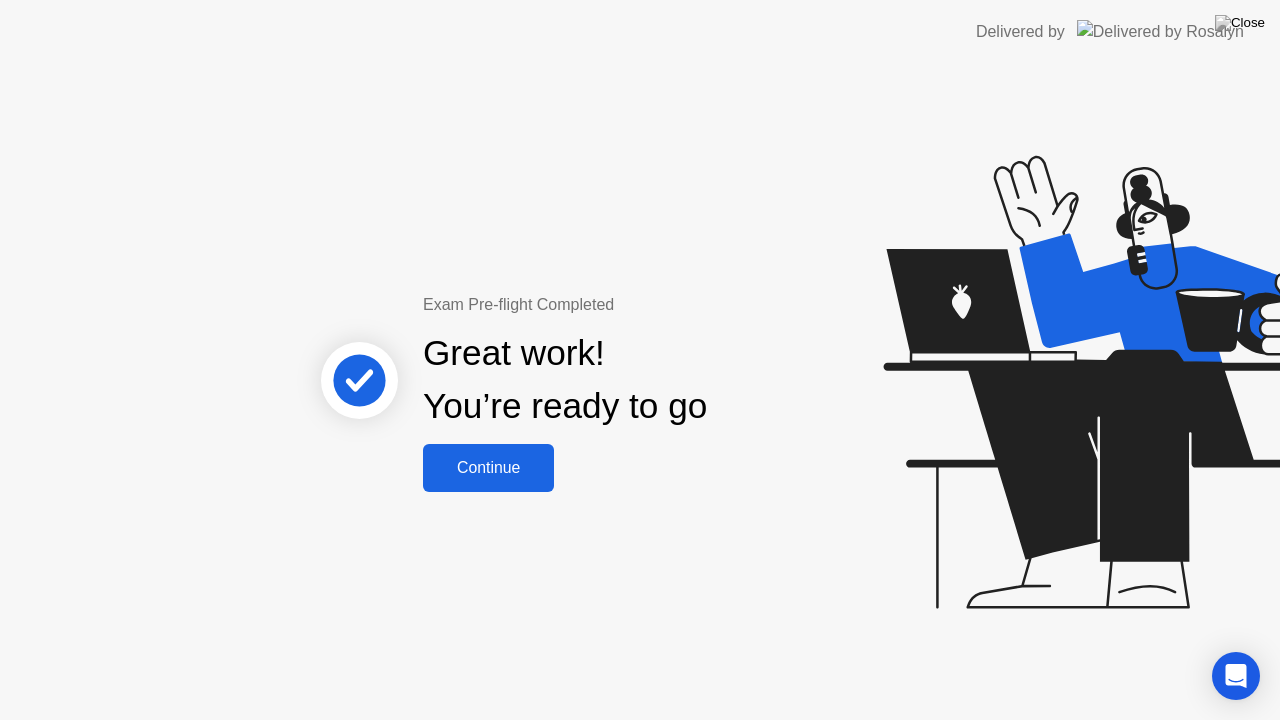 click on "Continue" 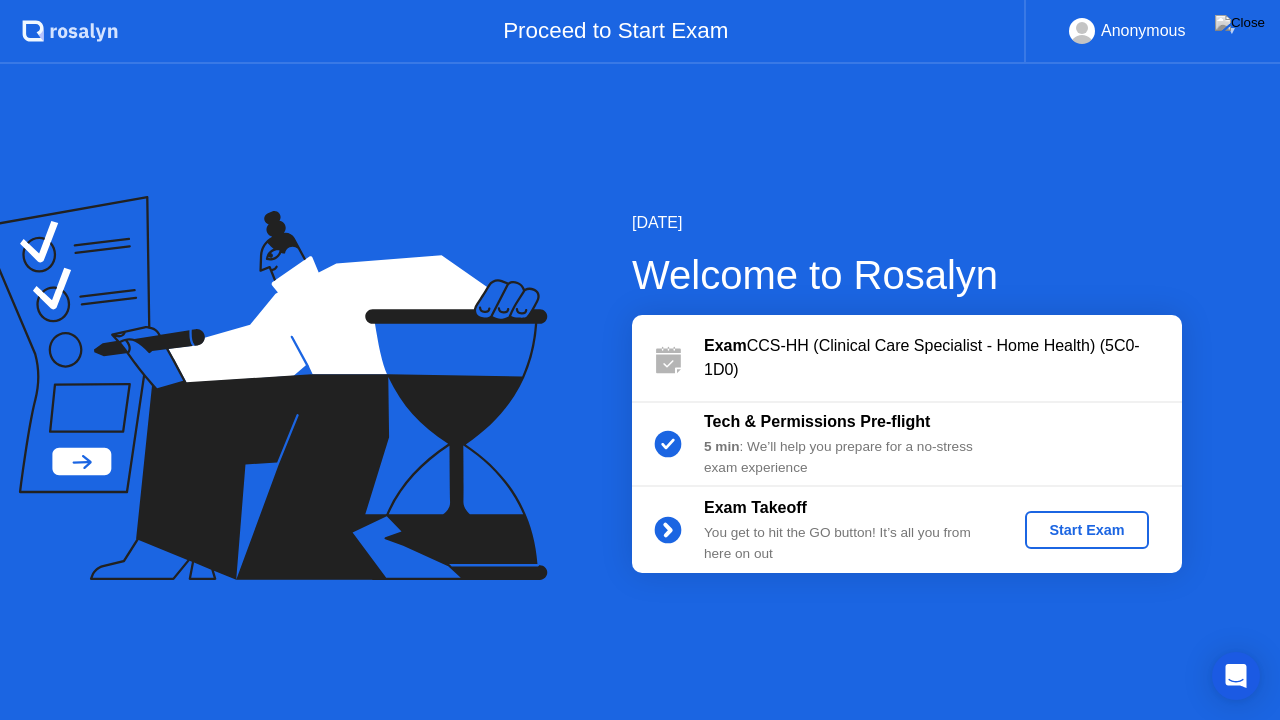 click on "Start Exam" 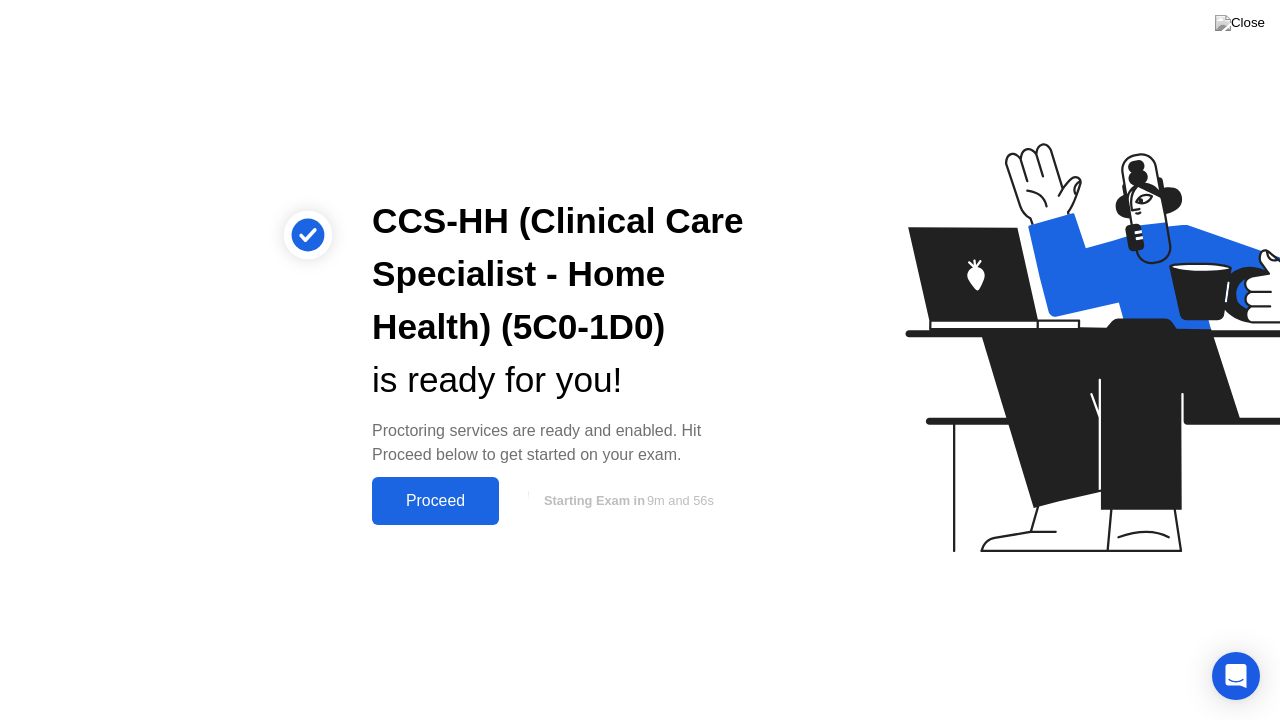 click on "Proceed" 